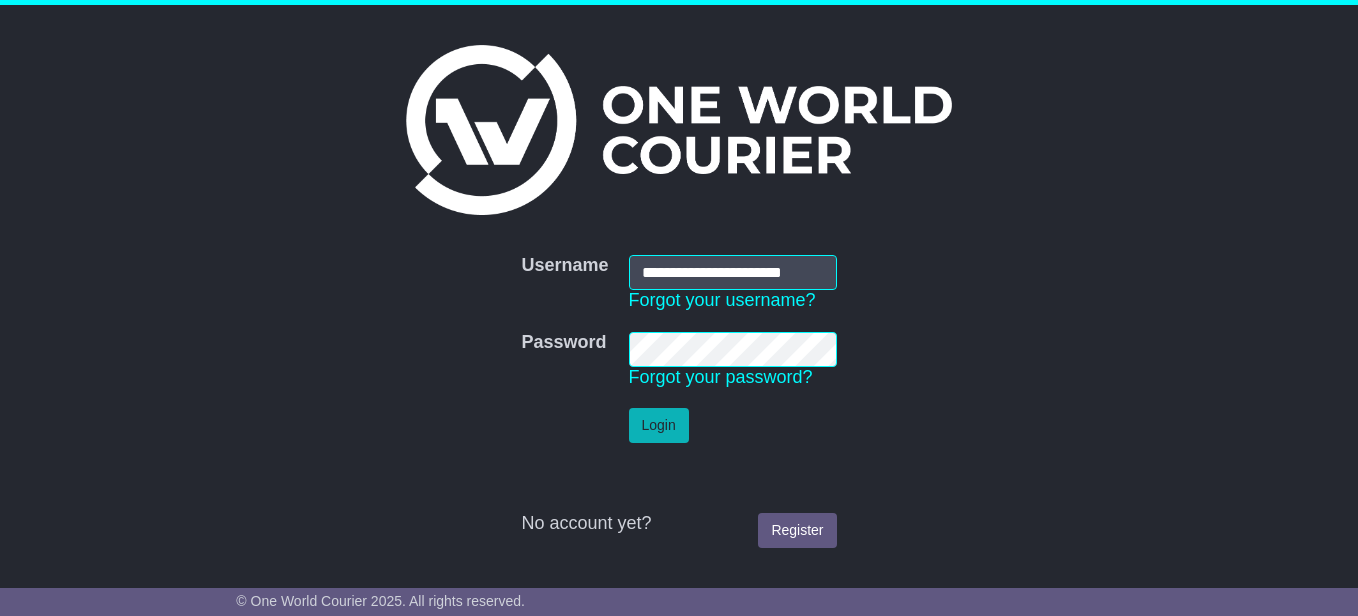 scroll, scrollTop: 0, scrollLeft: 0, axis: both 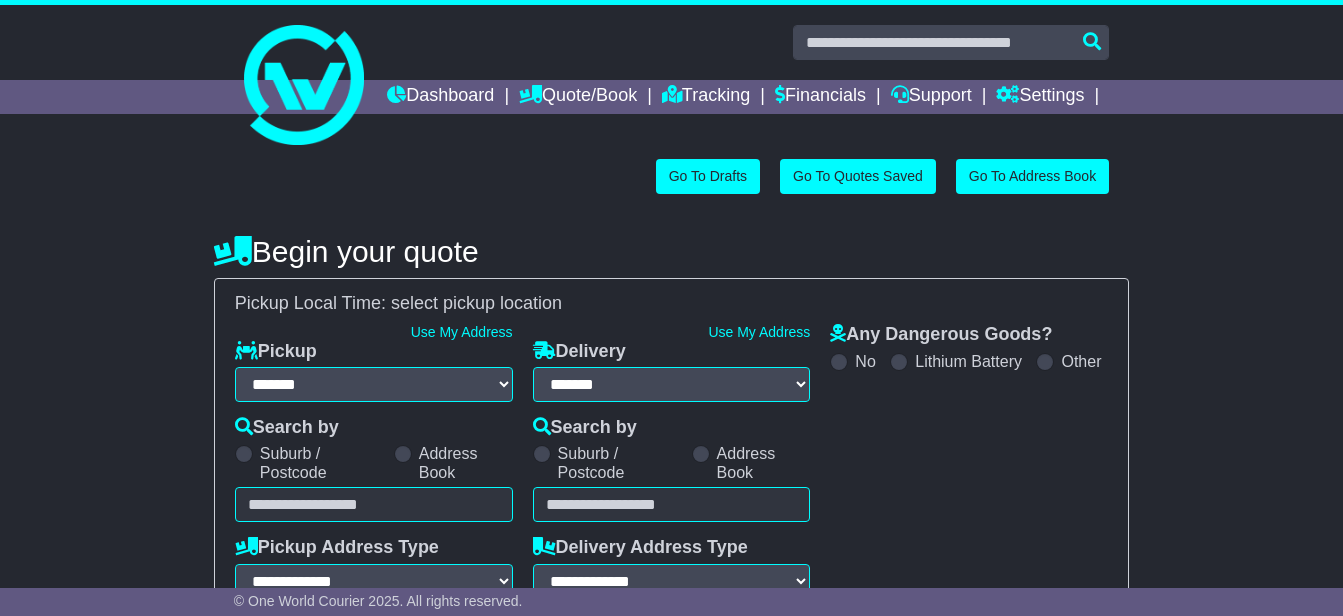 select on "**" 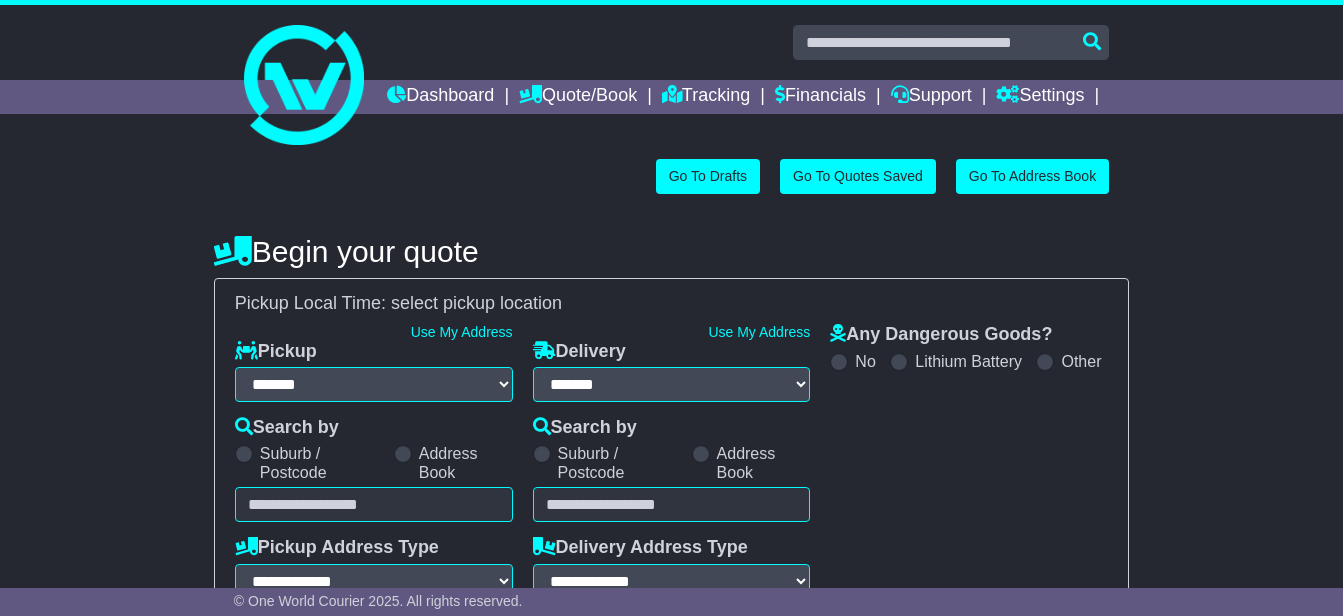 scroll, scrollTop: 0, scrollLeft: 0, axis: both 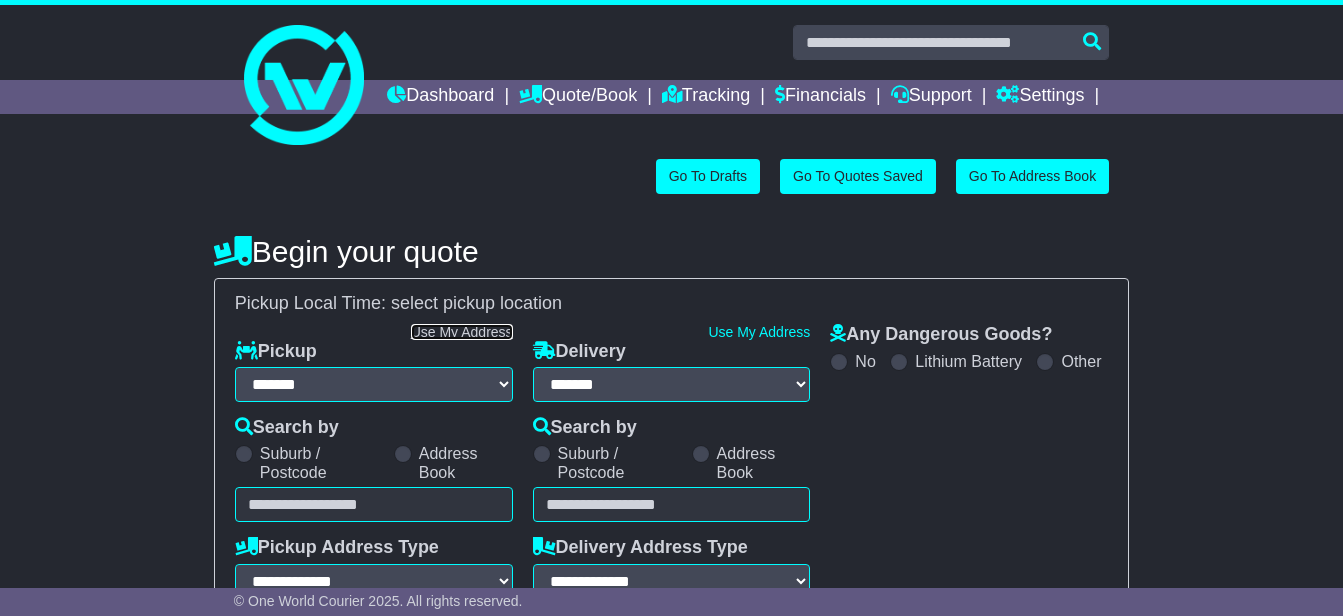 click on "Use My Address" at bounding box center [462, 332] 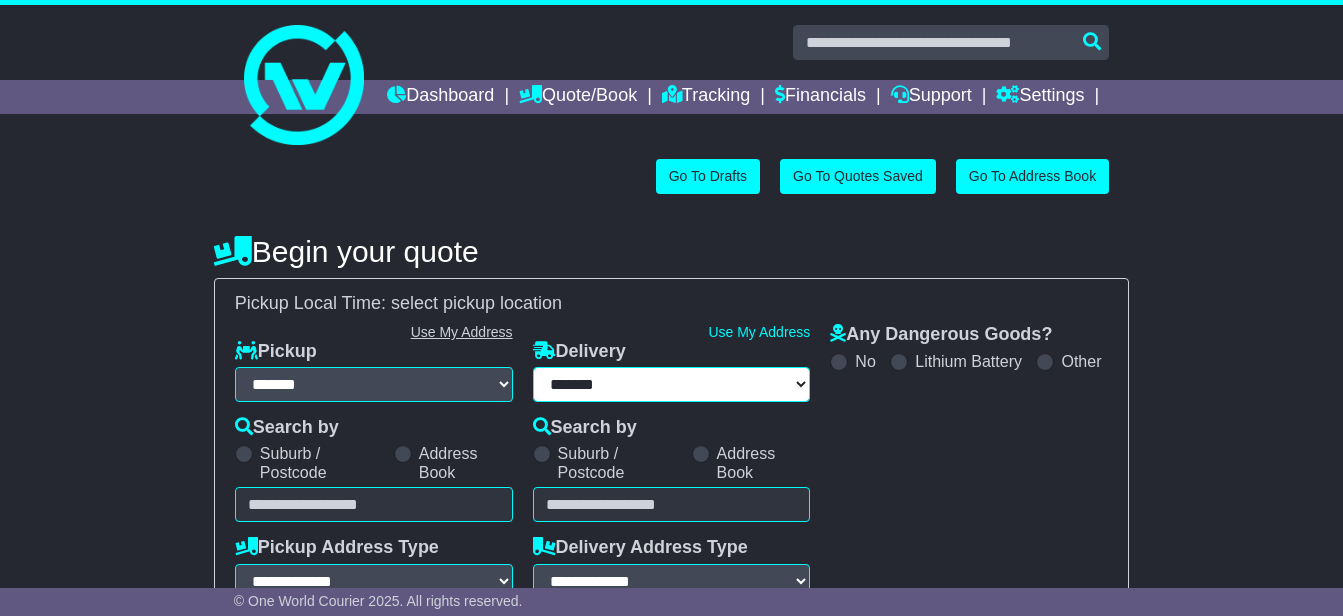 type on "**********" 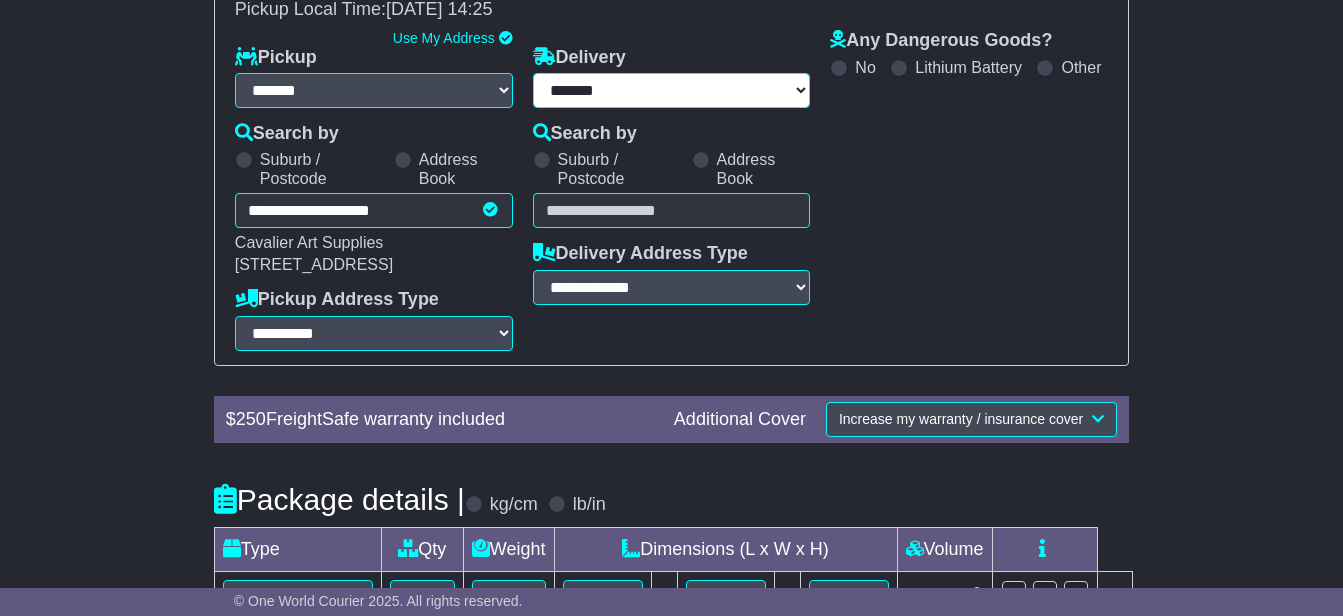 scroll, scrollTop: 300, scrollLeft: 0, axis: vertical 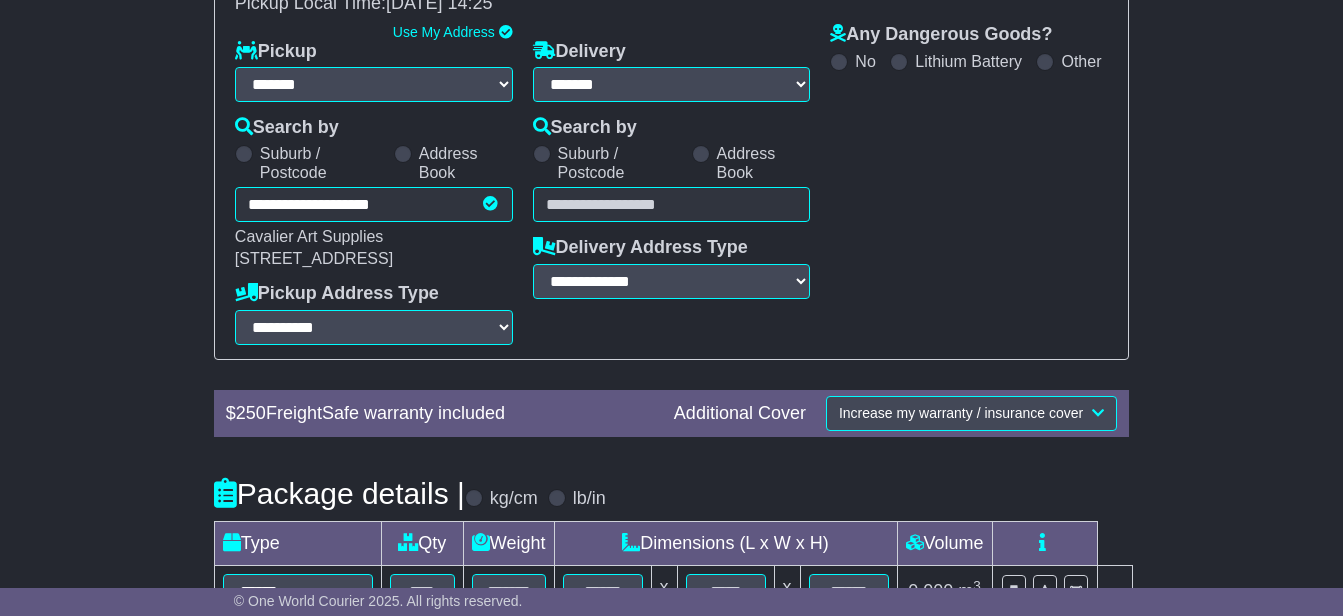 click at bounding box center (672, 204) 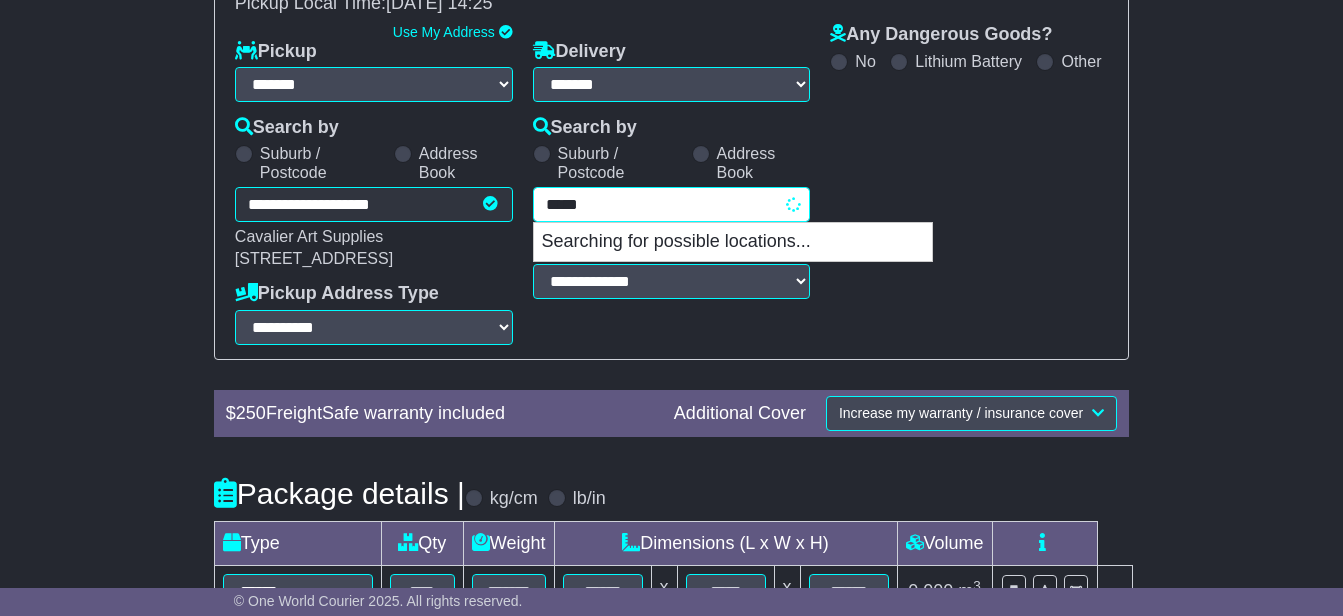type on "****" 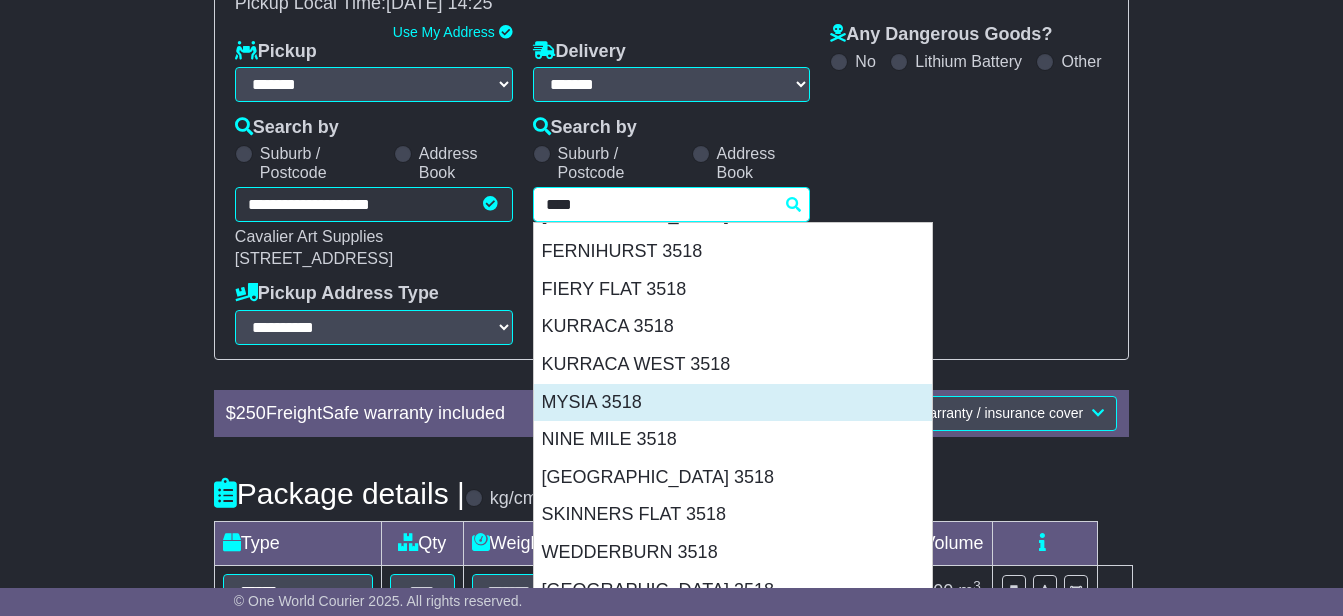scroll, scrollTop: 104, scrollLeft: 0, axis: vertical 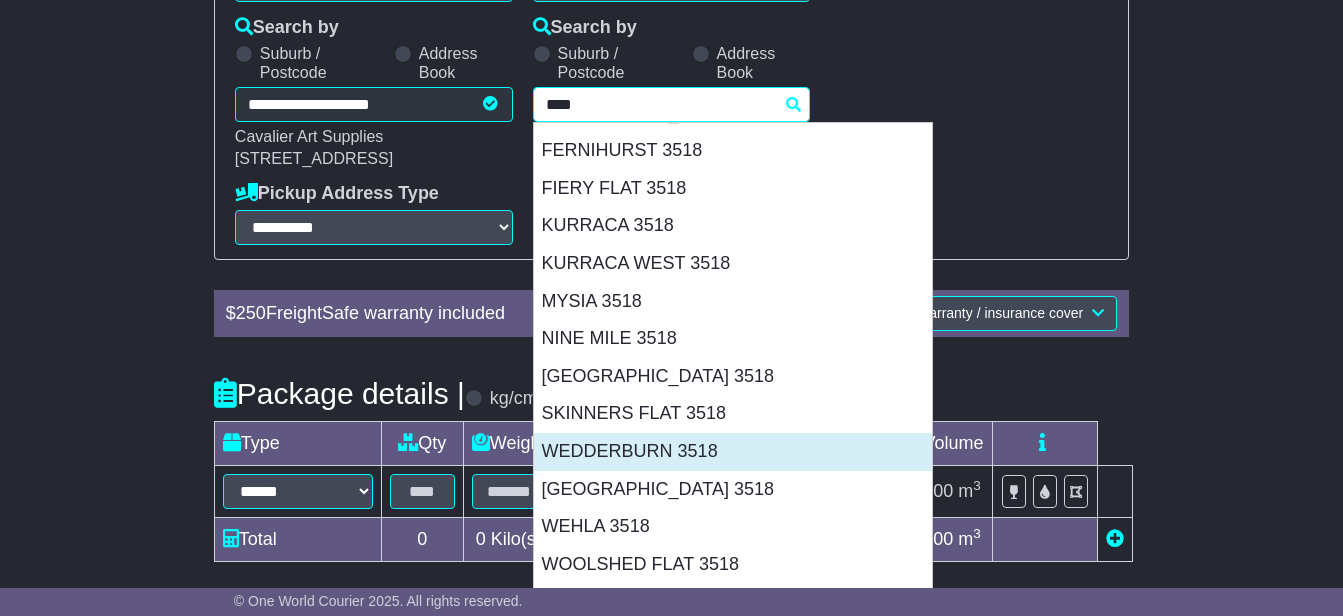 click on "WEDDERBURN 3518" at bounding box center [733, 452] 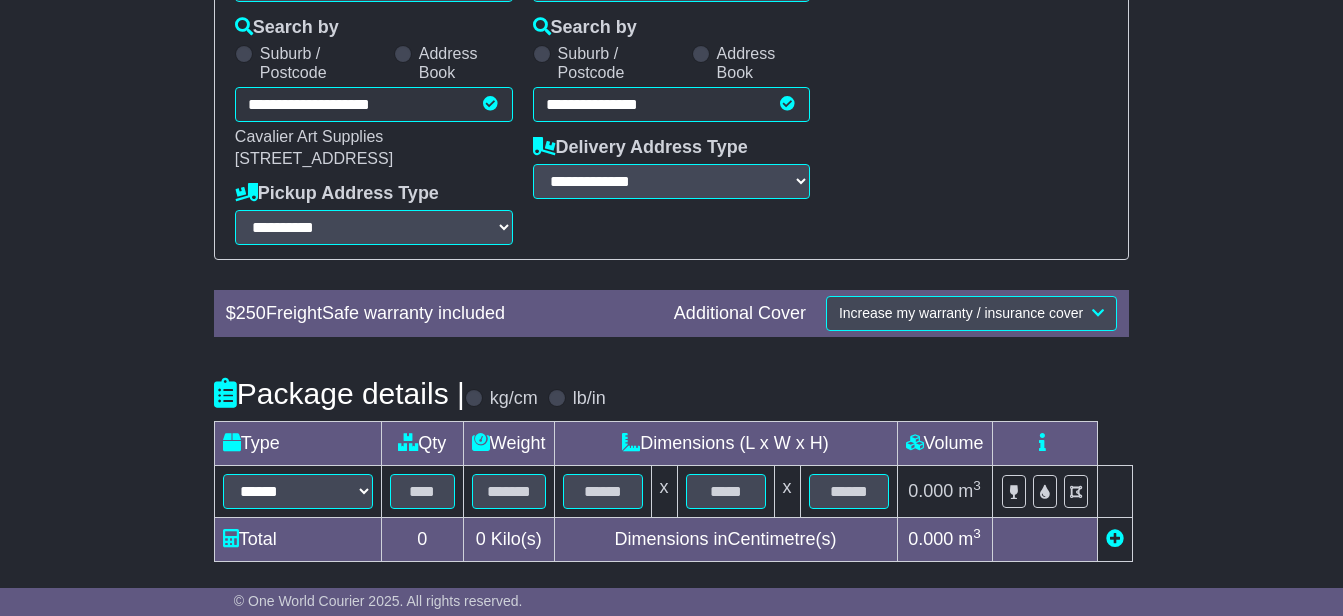 type on "**********" 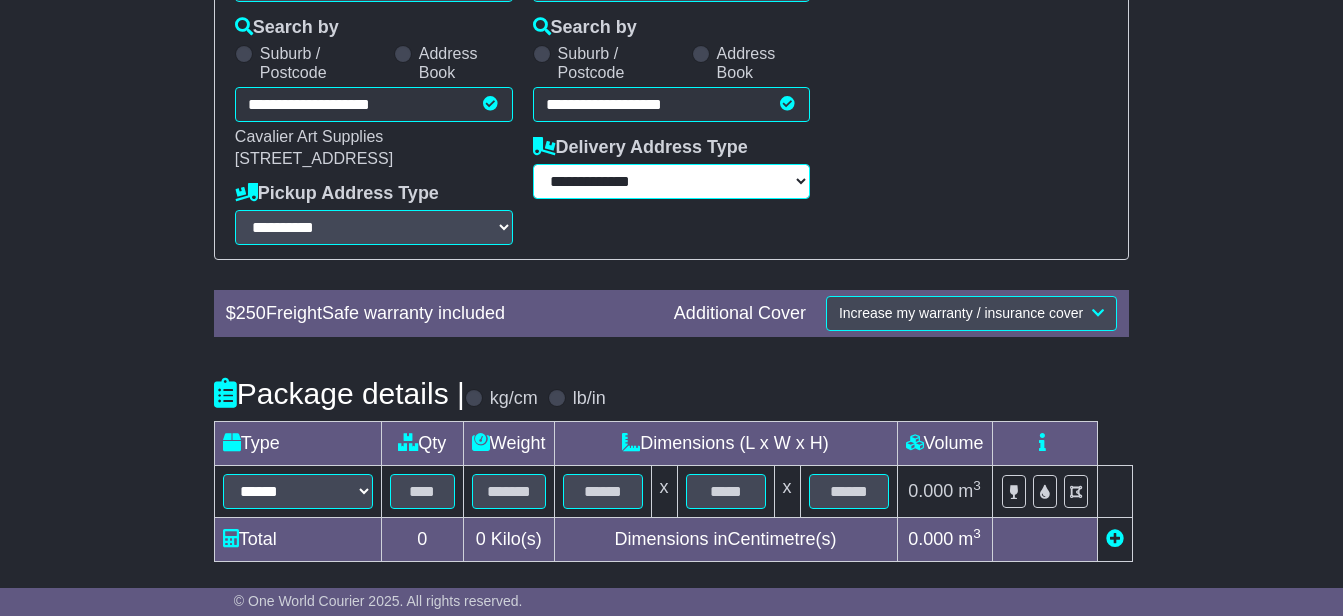 click on "**********" at bounding box center [672, 181] 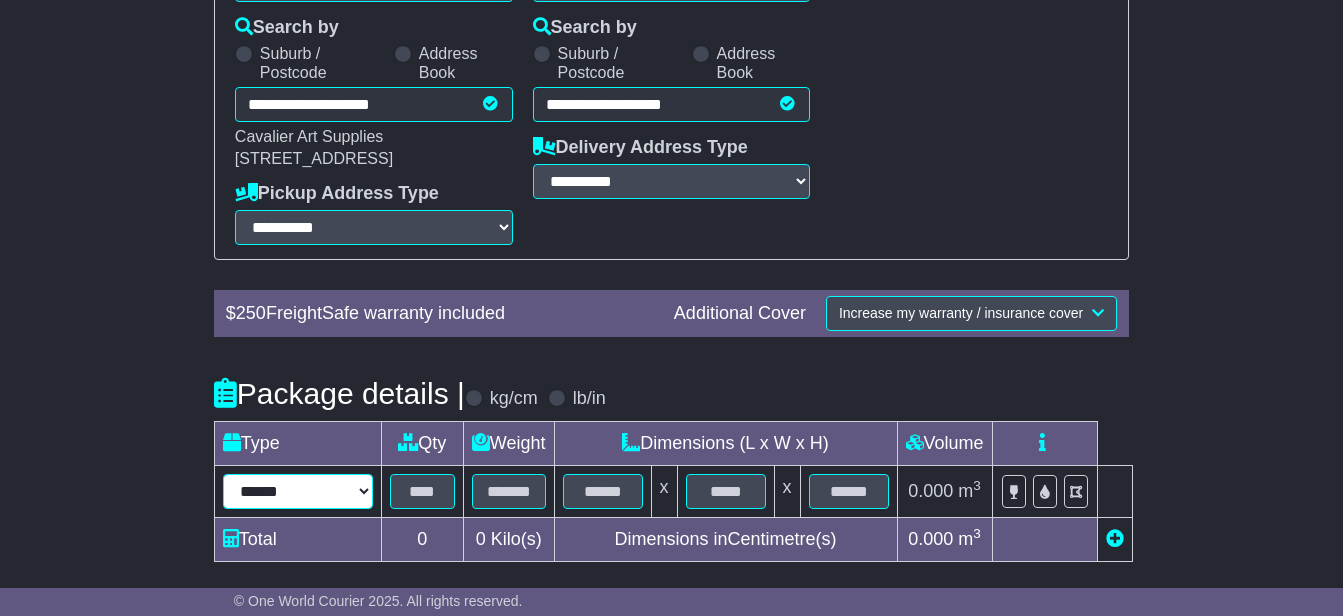 click on "****** ****** *** ******** ***** **** **** ****** *** *******" at bounding box center [298, 491] 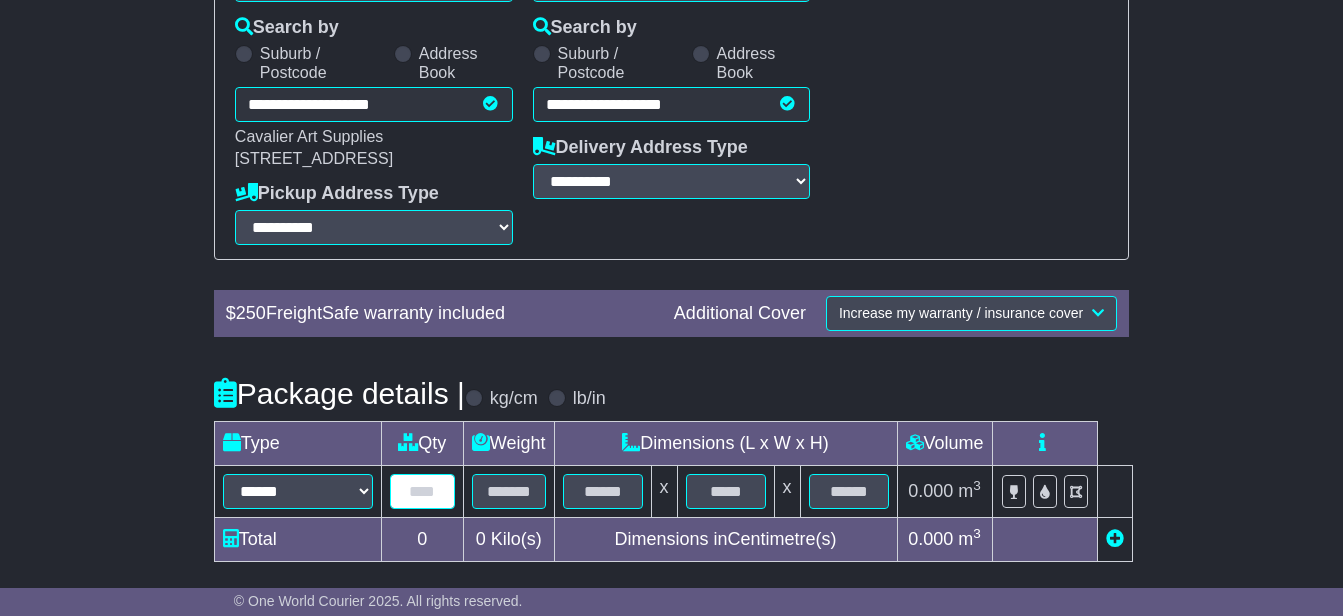 click at bounding box center (422, 491) 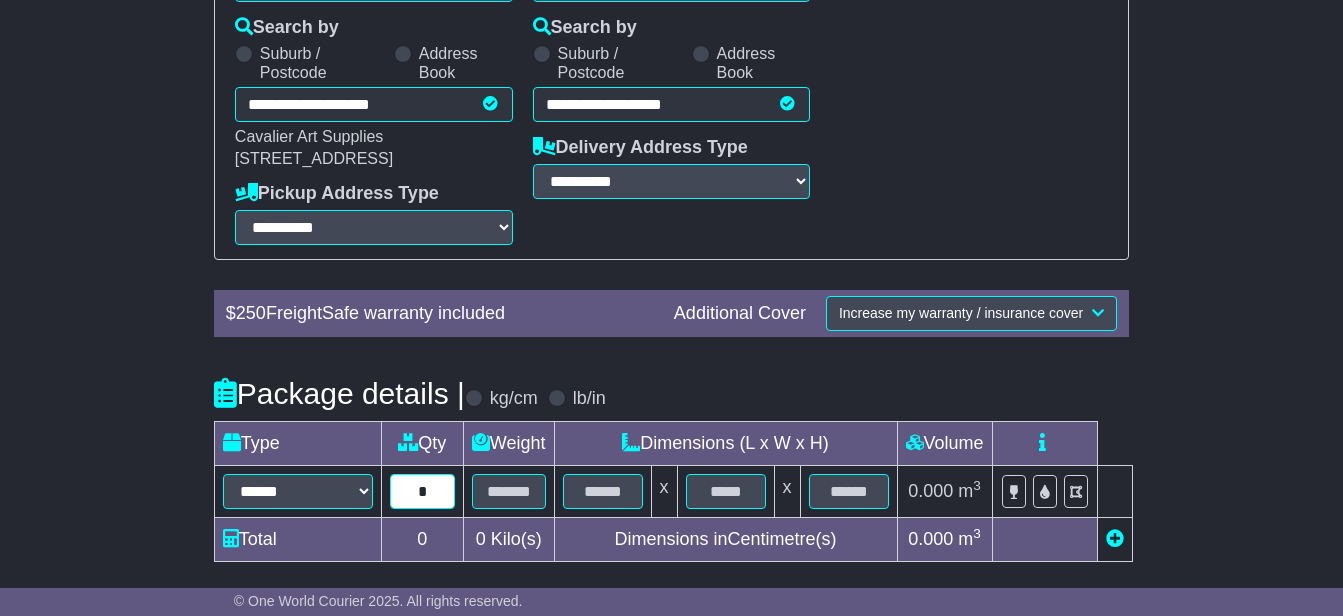 type on "*" 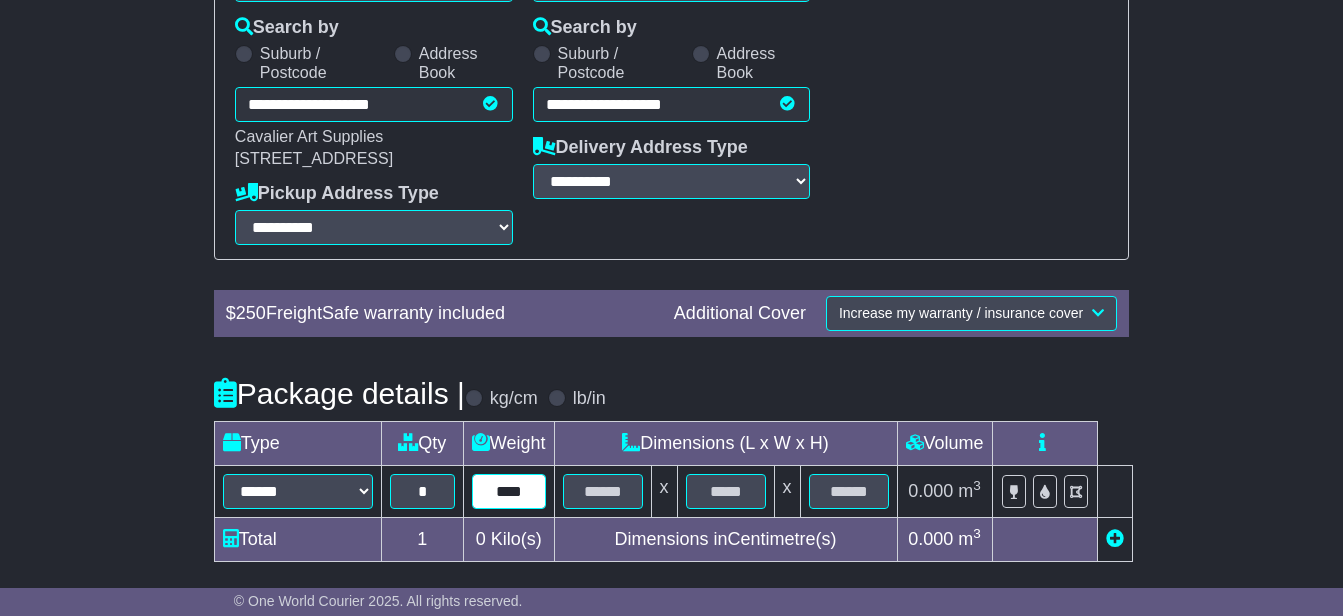 type on "****" 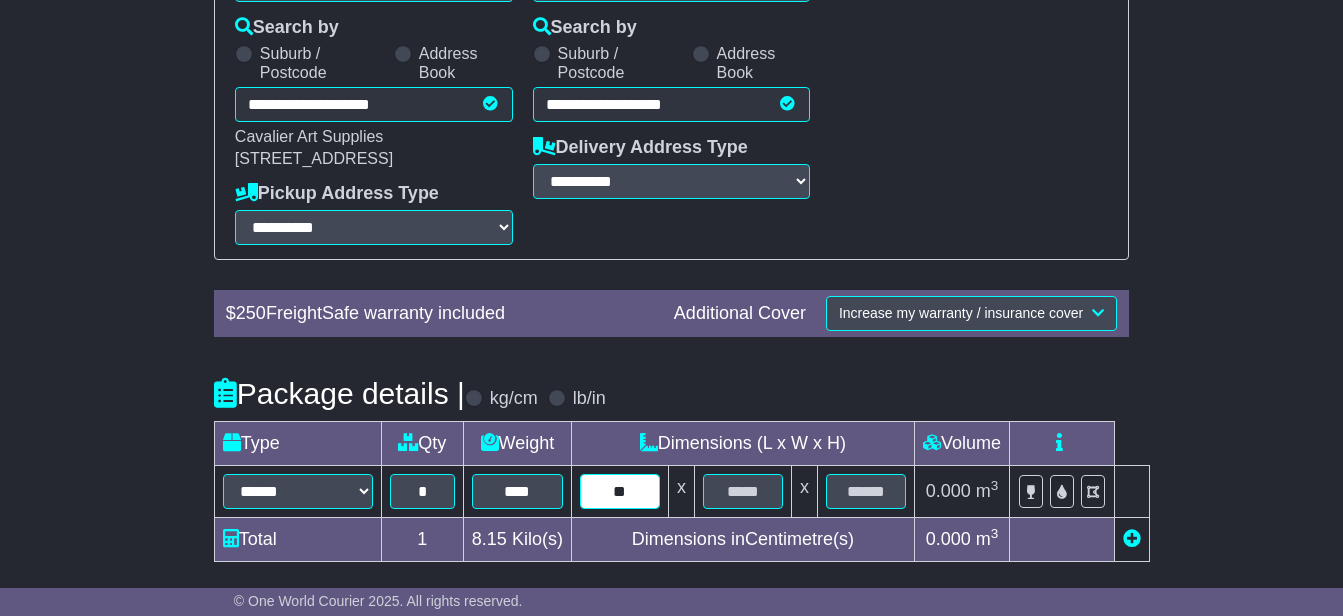 type on "**" 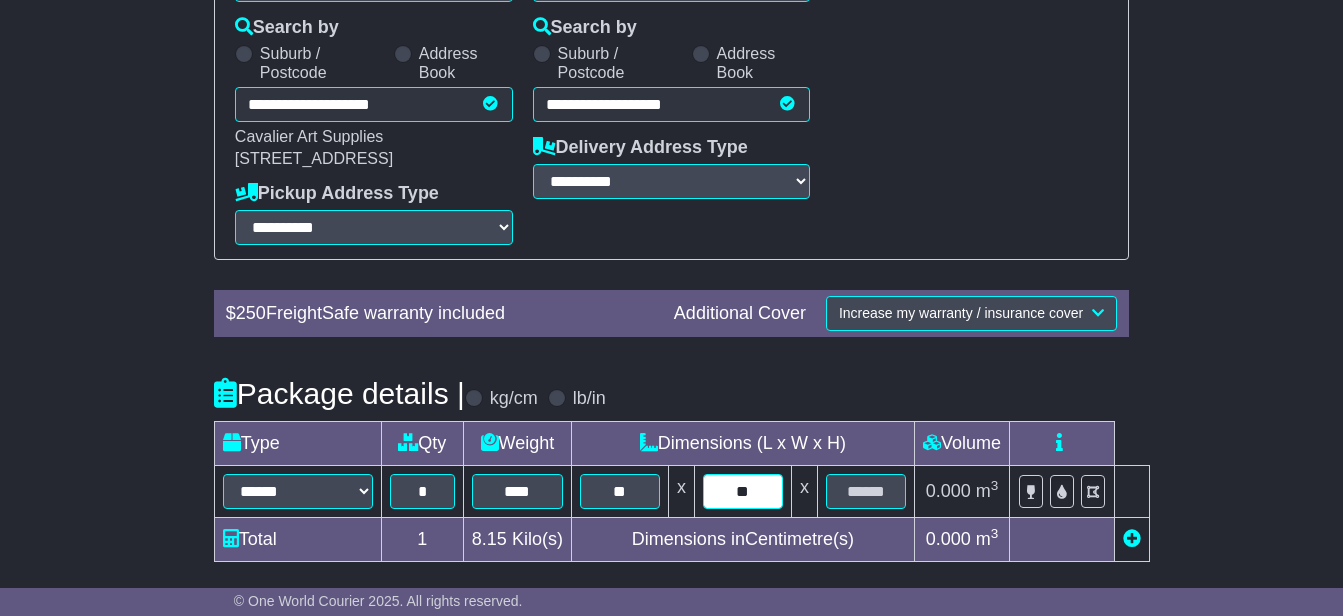 type on "**" 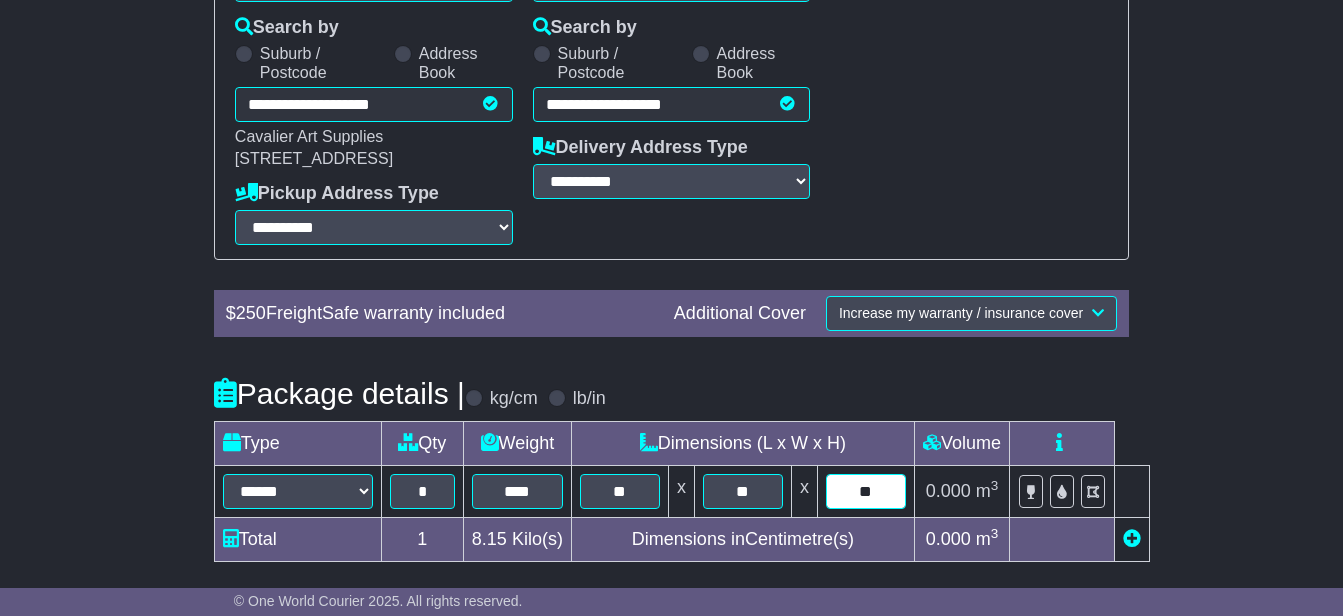 type on "**" 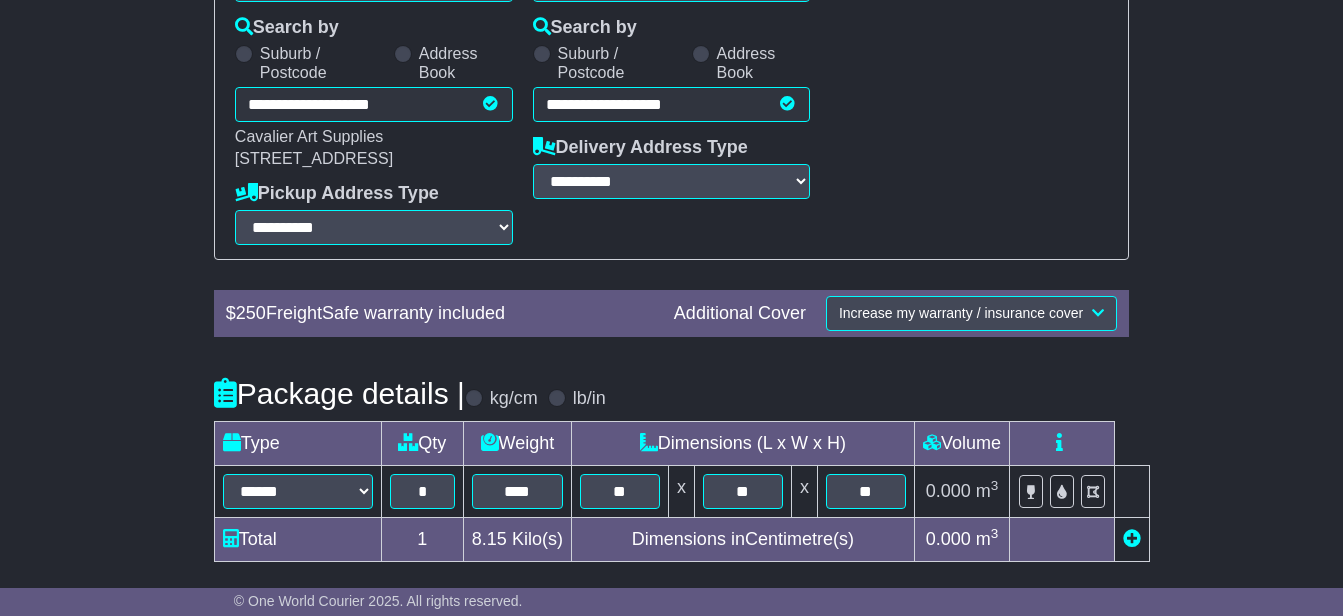 type 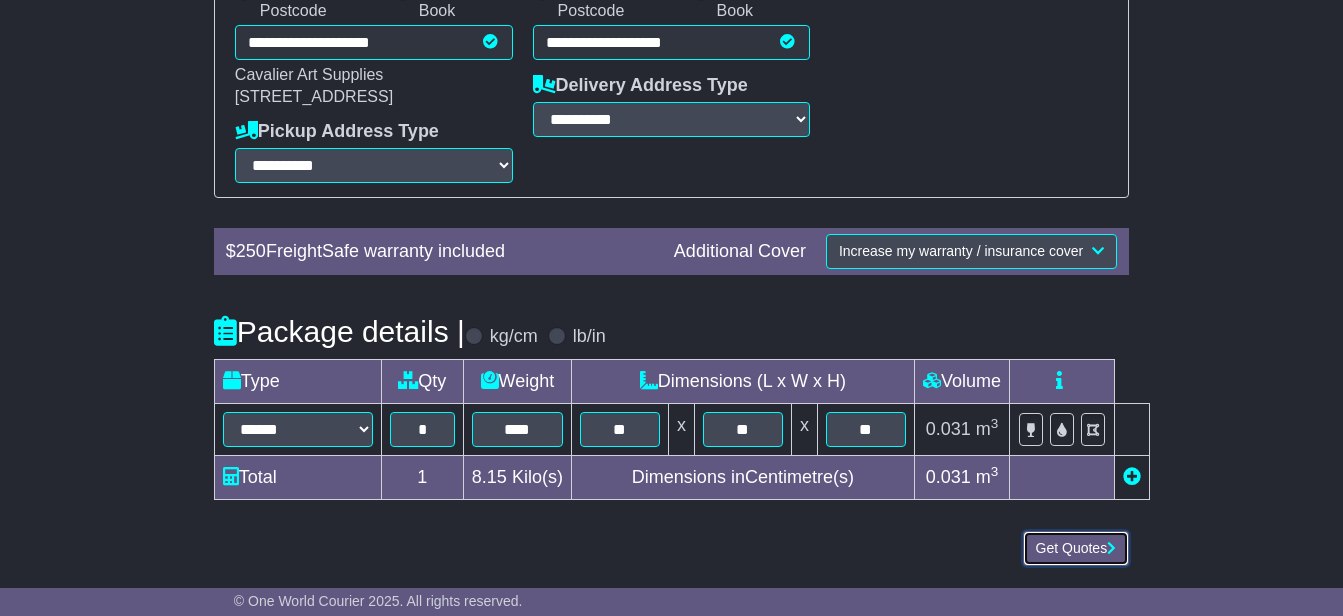 click on "Get Quotes" at bounding box center [1076, 548] 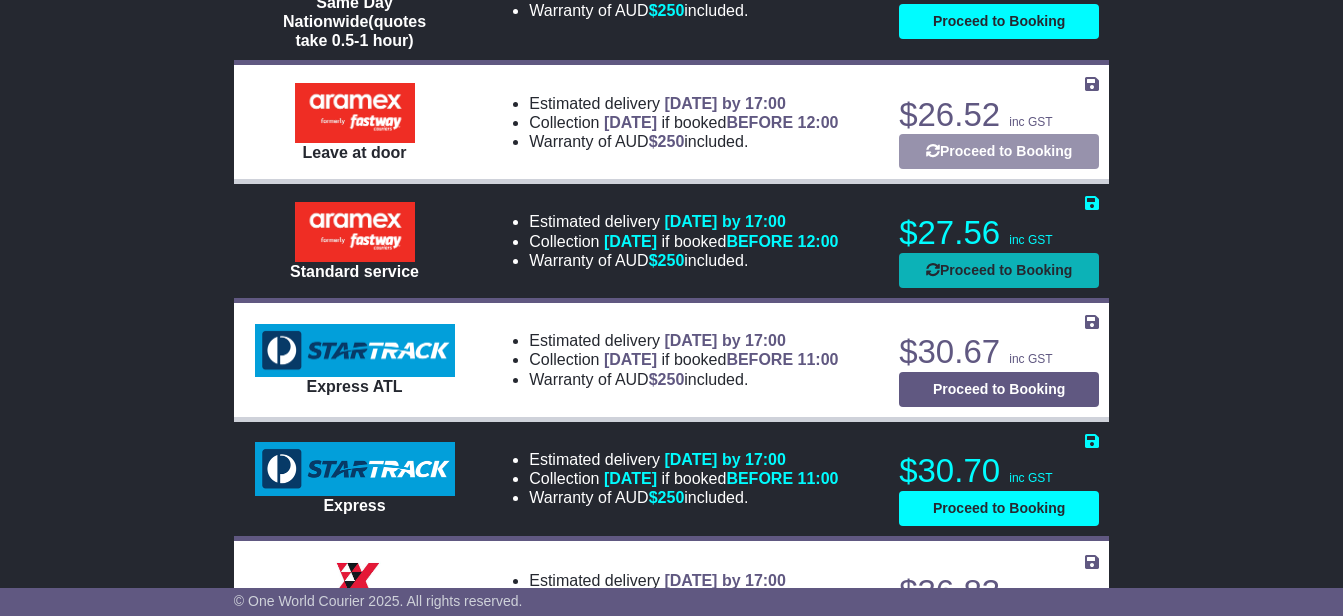 scroll, scrollTop: 1047, scrollLeft: 0, axis: vertical 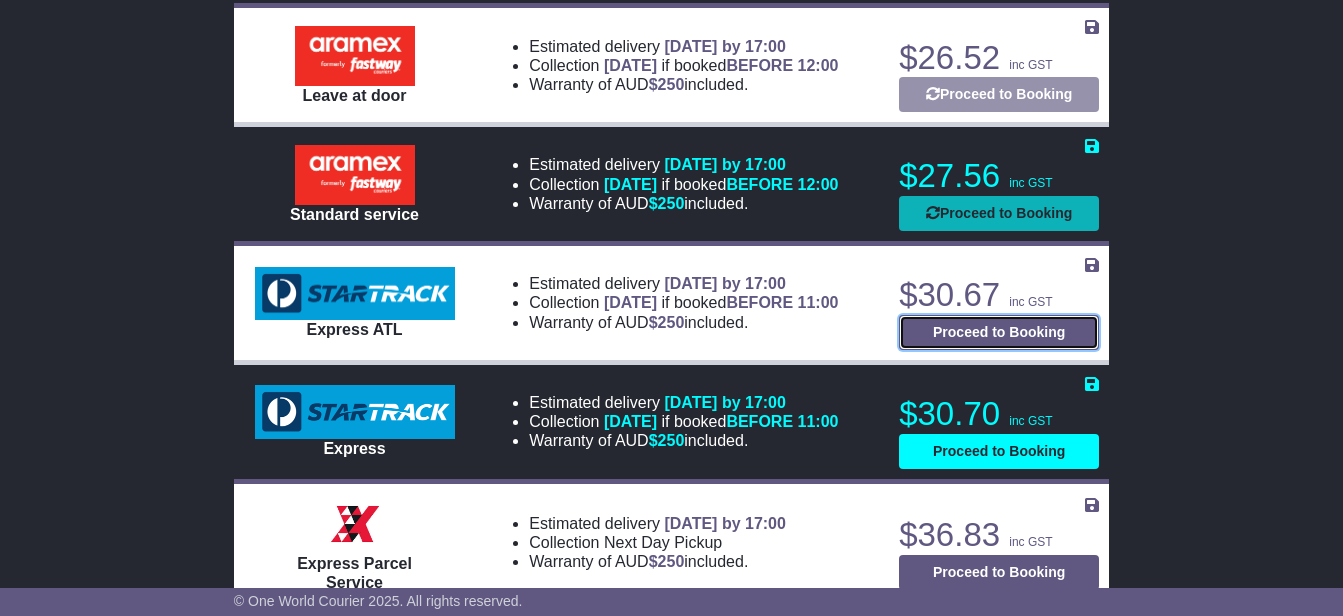 click on "Proceed to Booking" at bounding box center (999, 332) 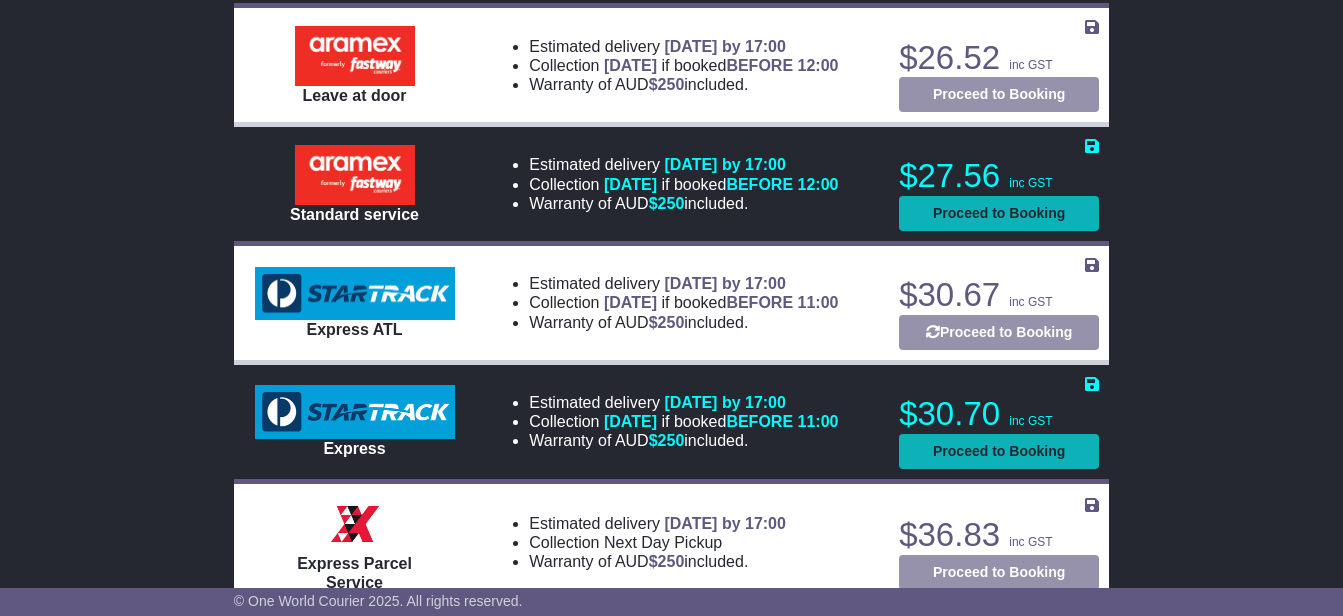 select on "*****" 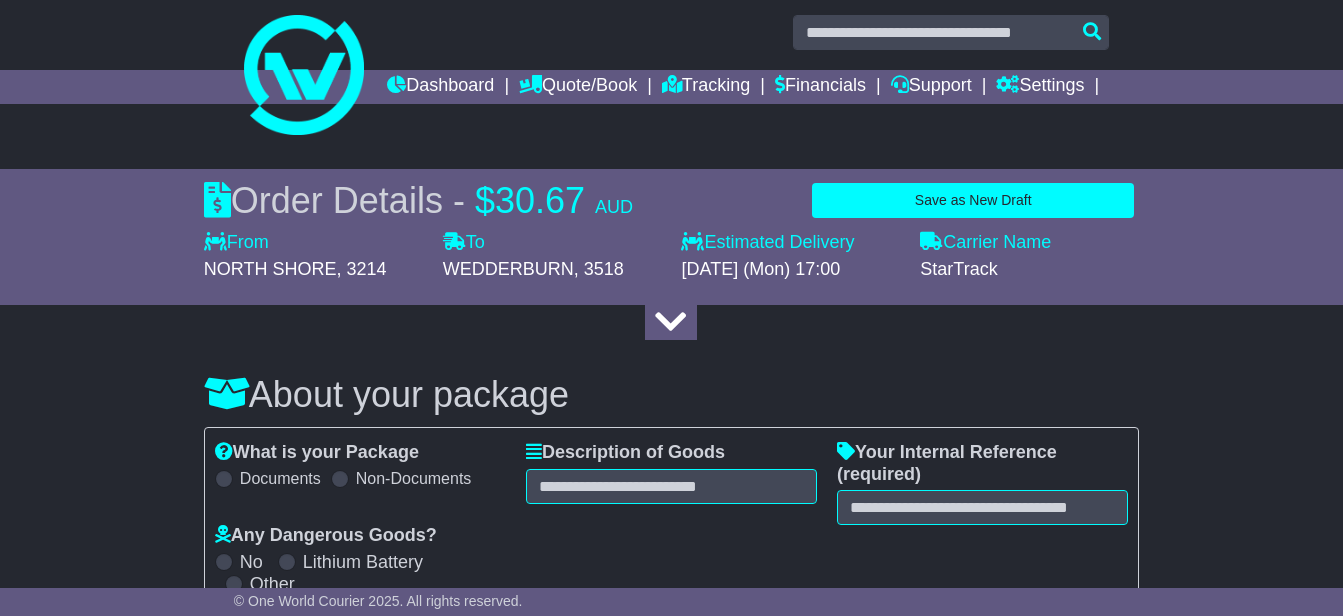 scroll, scrollTop: 0, scrollLeft: 0, axis: both 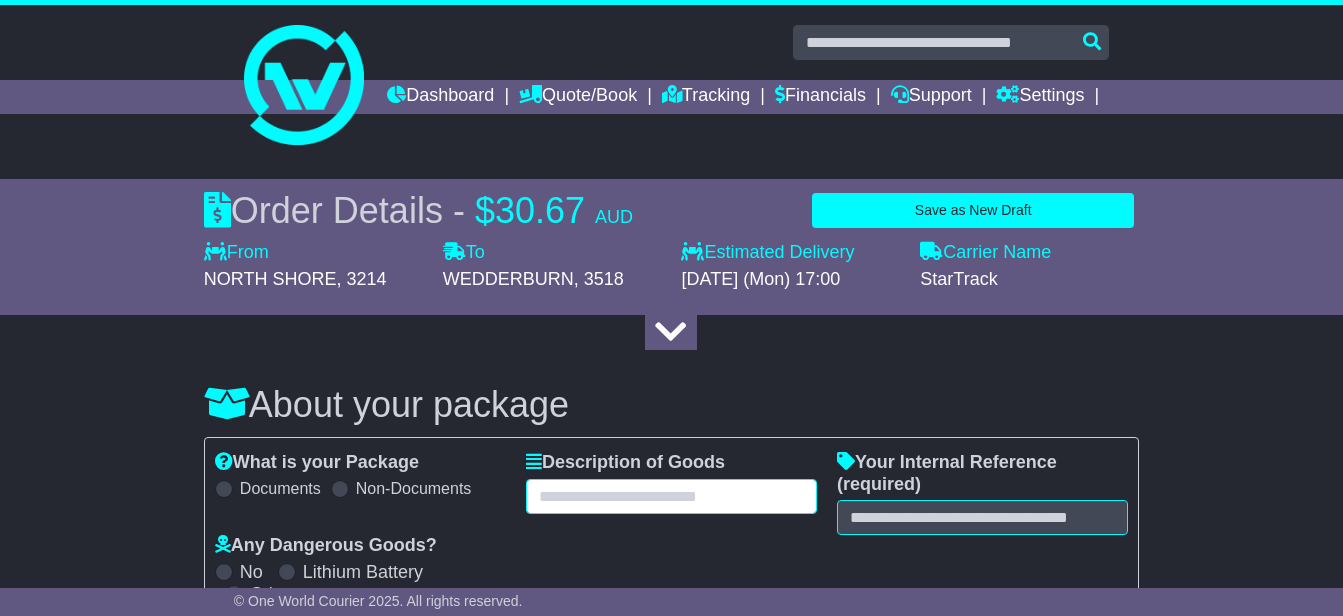 click at bounding box center (671, 496) 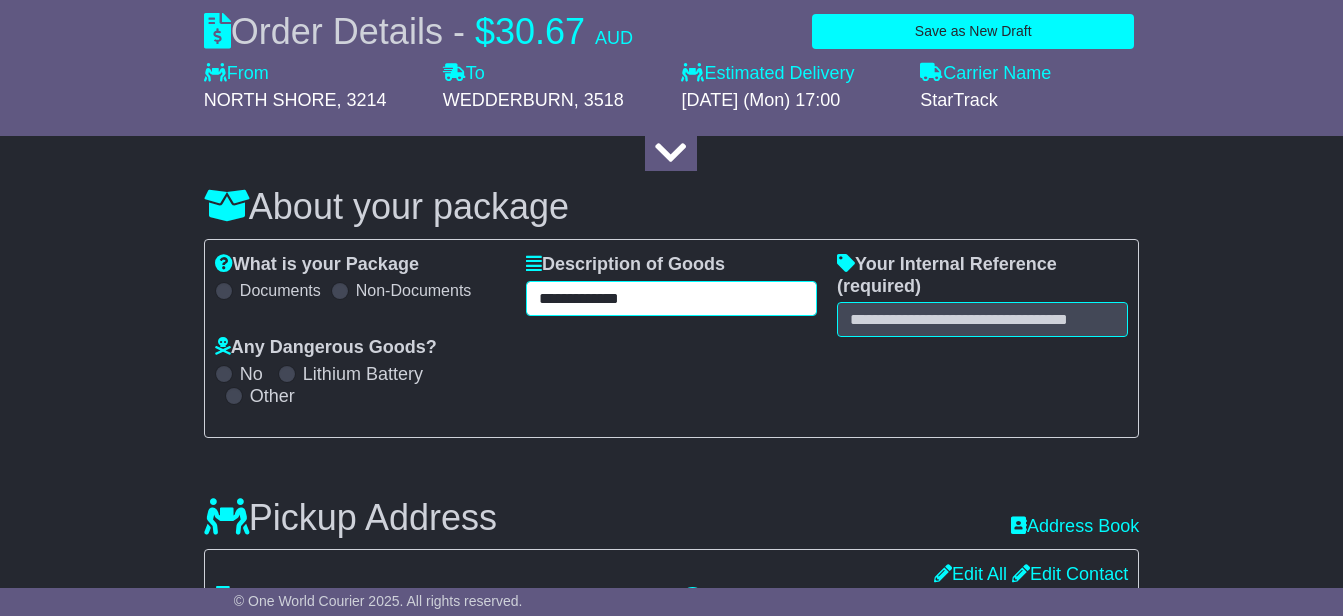 scroll, scrollTop: 200, scrollLeft: 0, axis: vertical 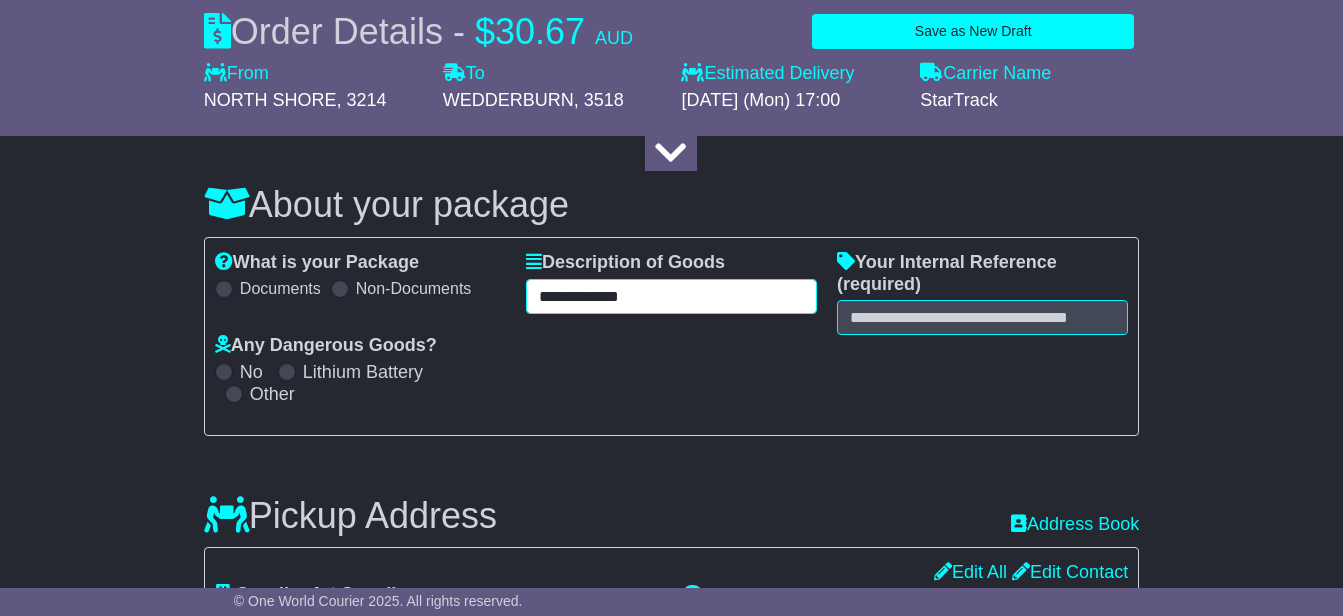type on "**********" 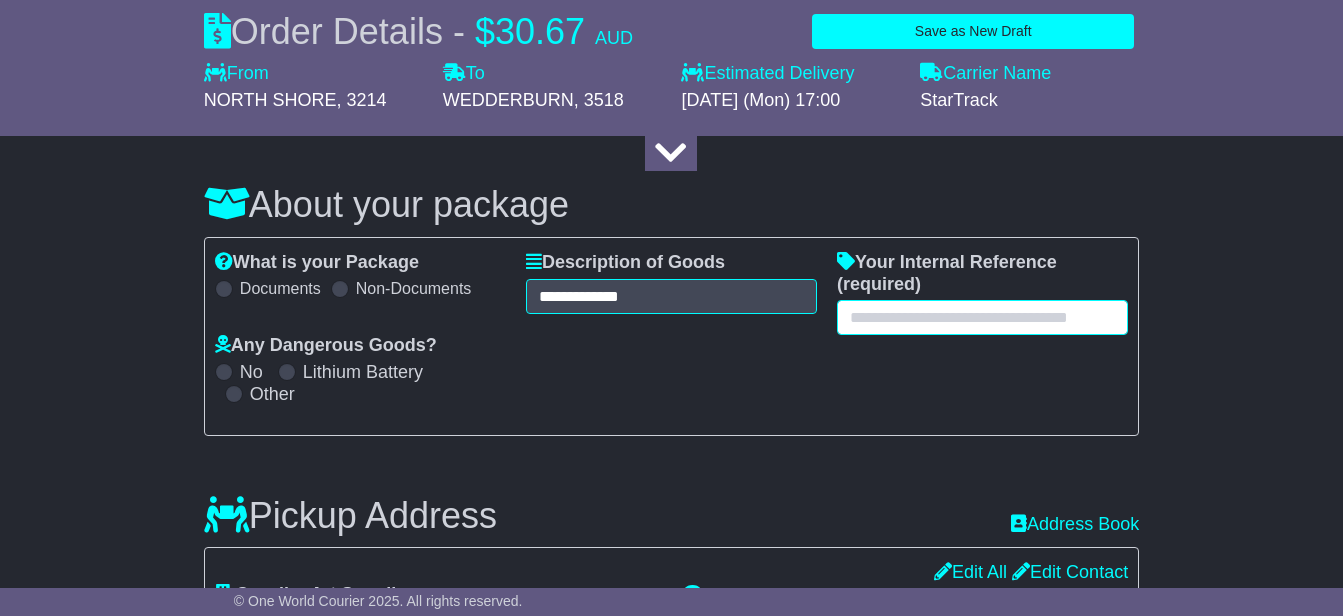 click at bounding box center [982, 317] 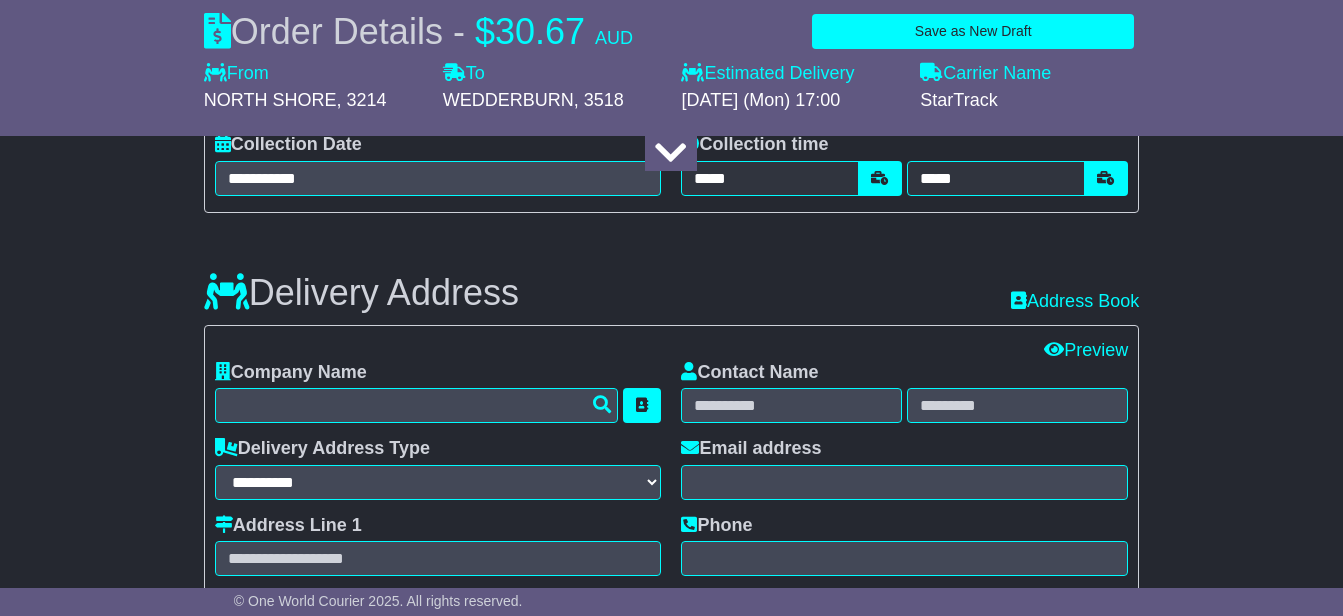 scroll, scrollTop: 1200, scrollLeft: 0, axis: vertical 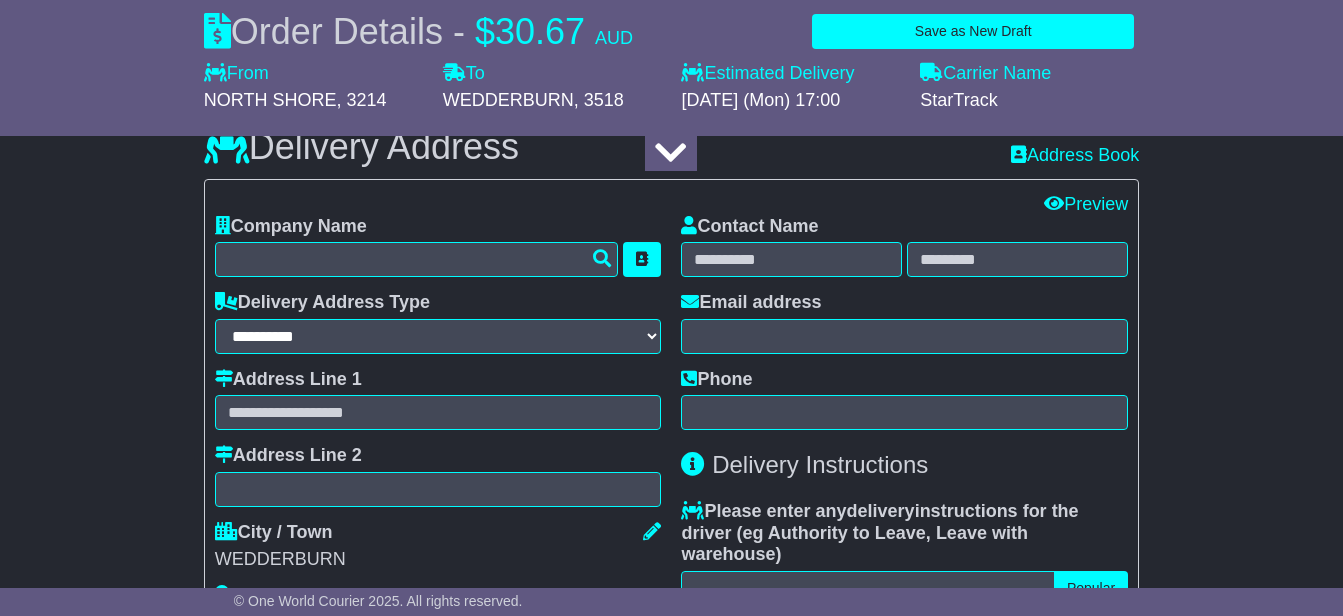 type on "******" 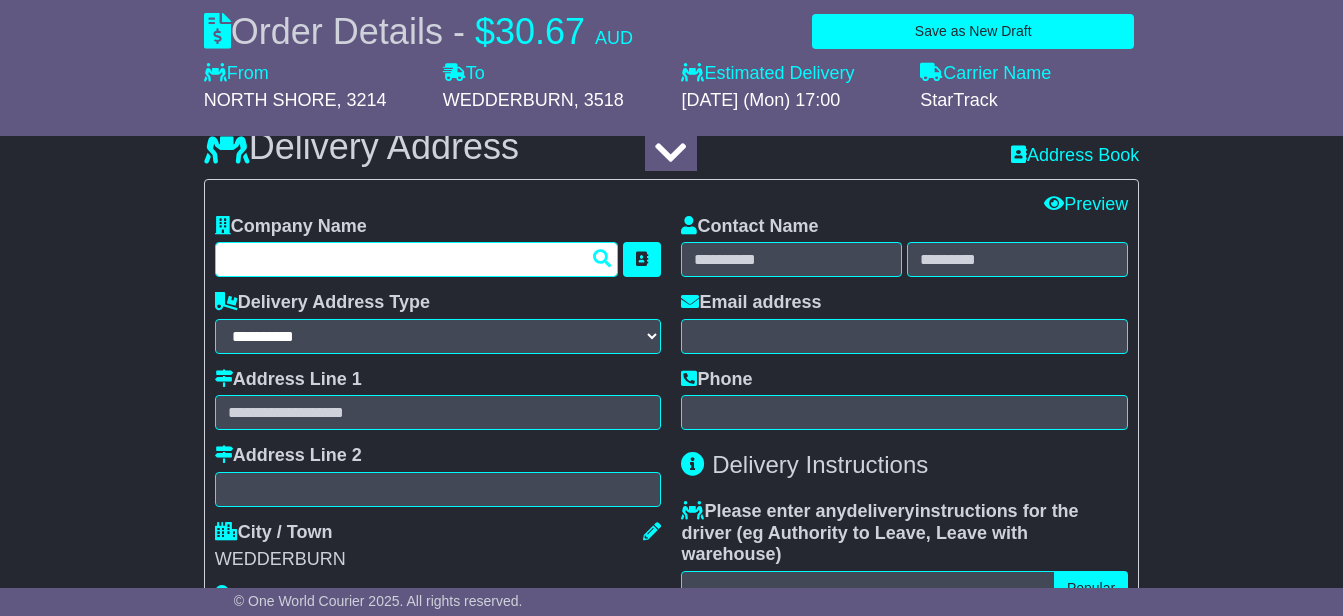 click at bounding box center (417, 259) 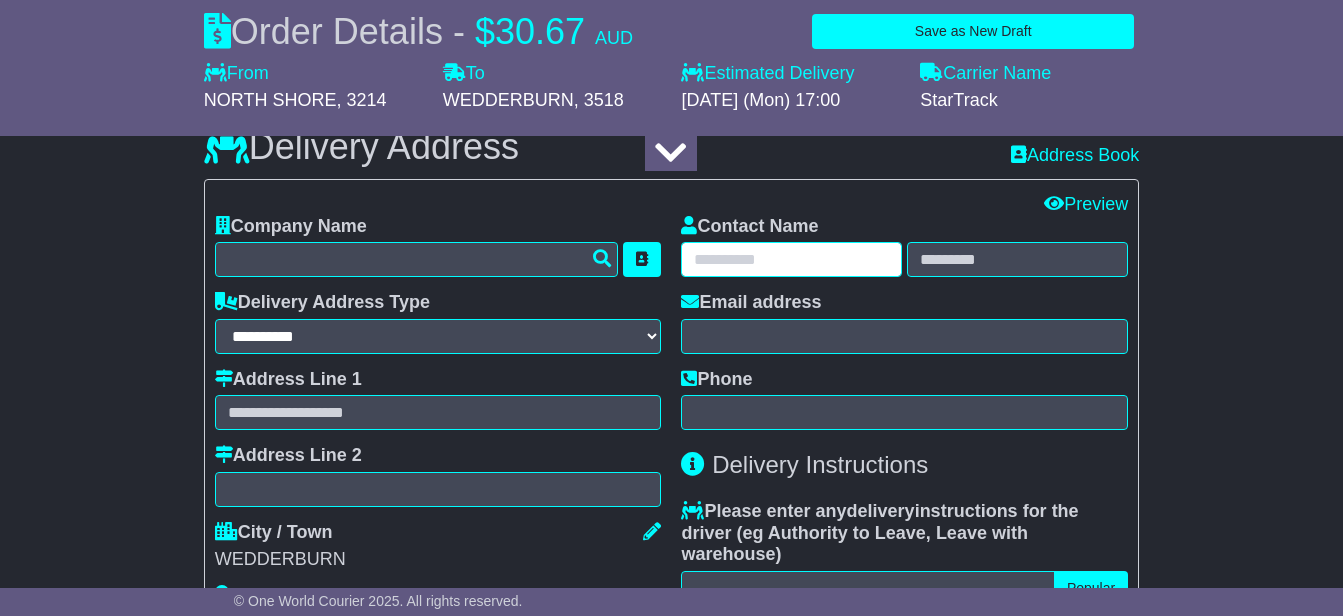 click at bounding box center [791, 259] 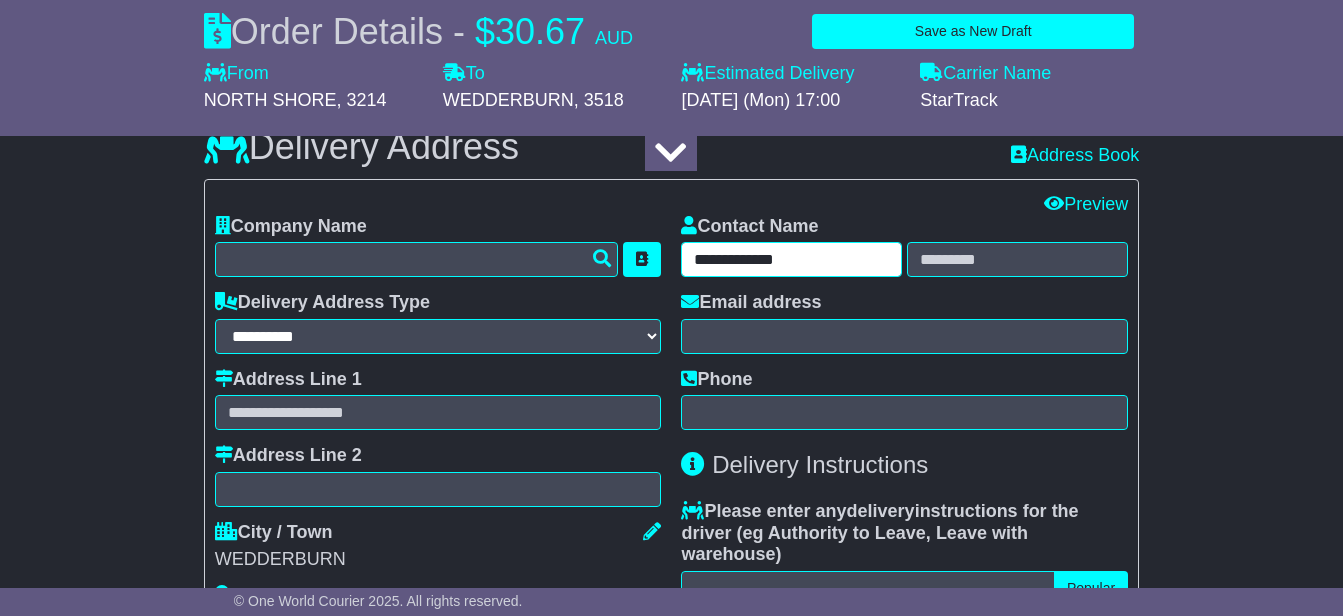 drag, startPoint x: 801, startPoint y: 296, endPoint x: 746, endPoint y: 297, distance: 55.00909 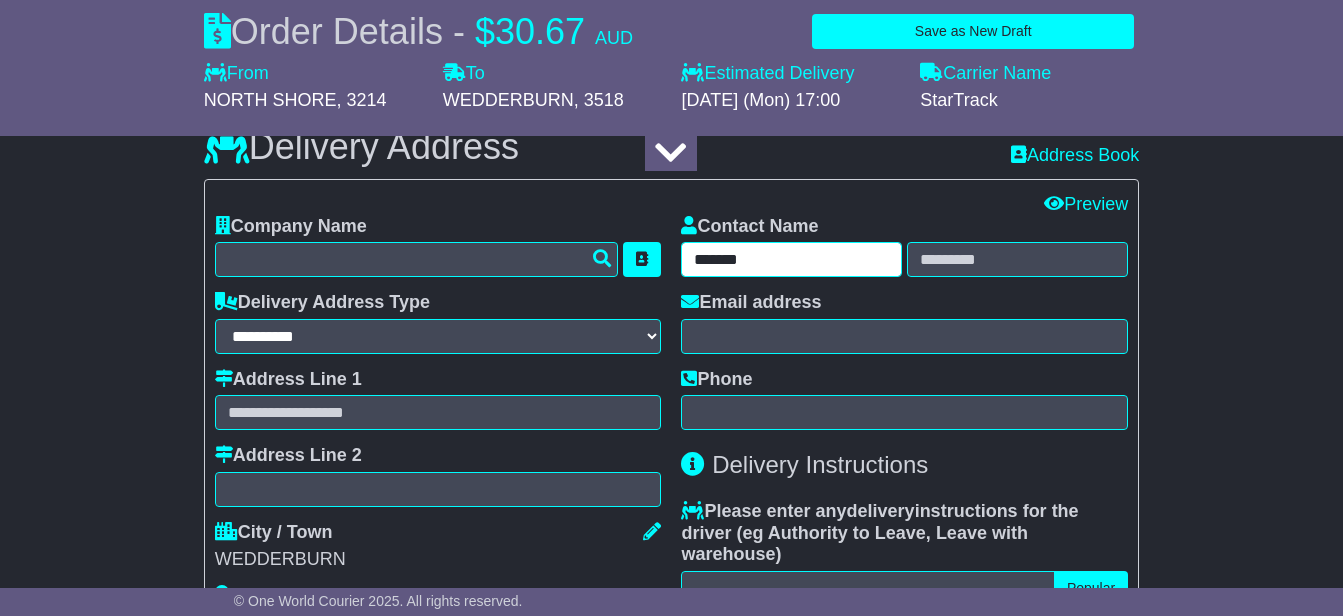 type on "******" 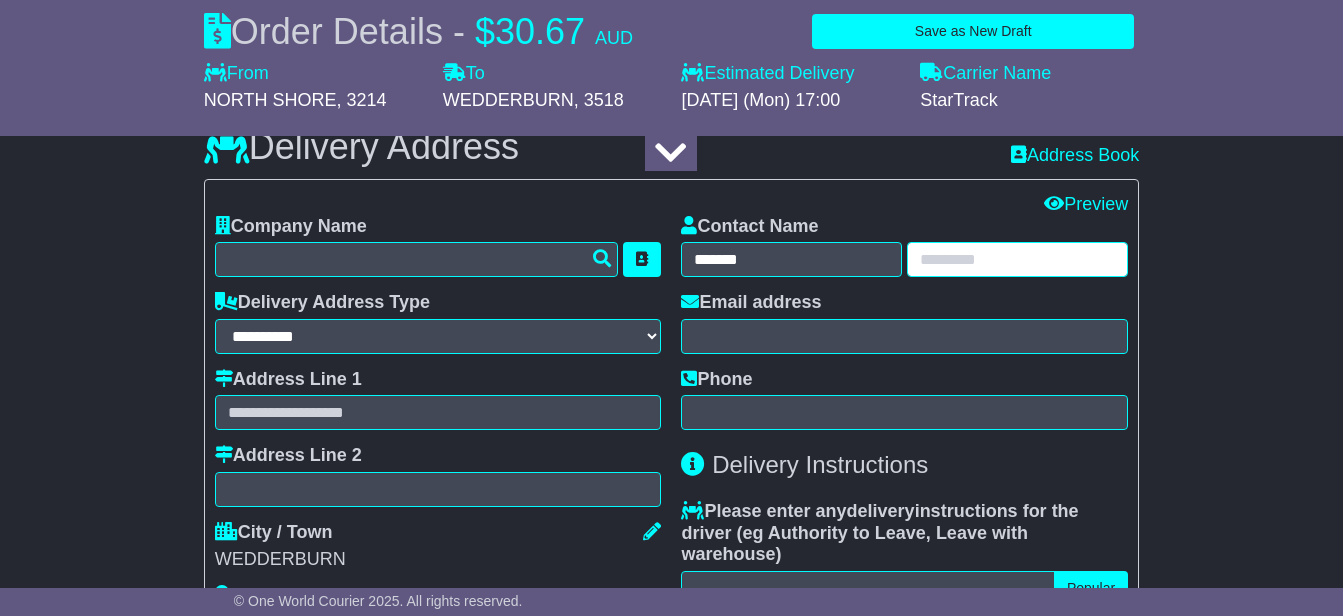 click at bounding box center [1017, 259] 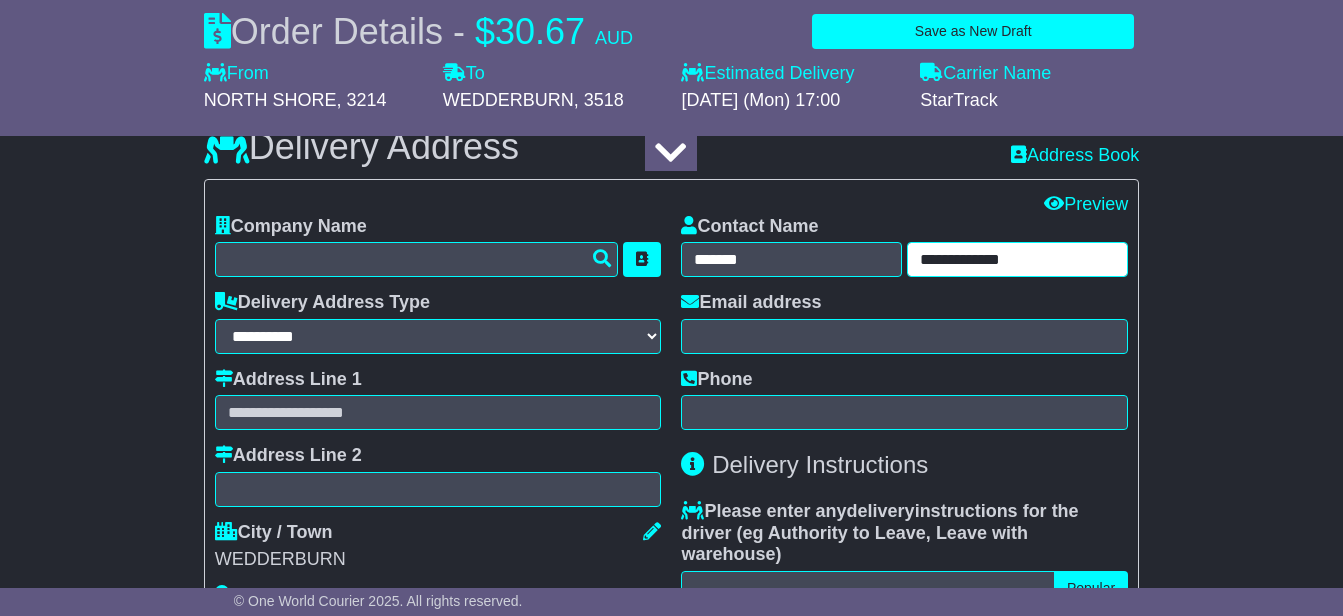 drag, startPoint x: 972, startPoint y: 295, endPoint x: 866, endPoint y: 302, distance: 106.23088 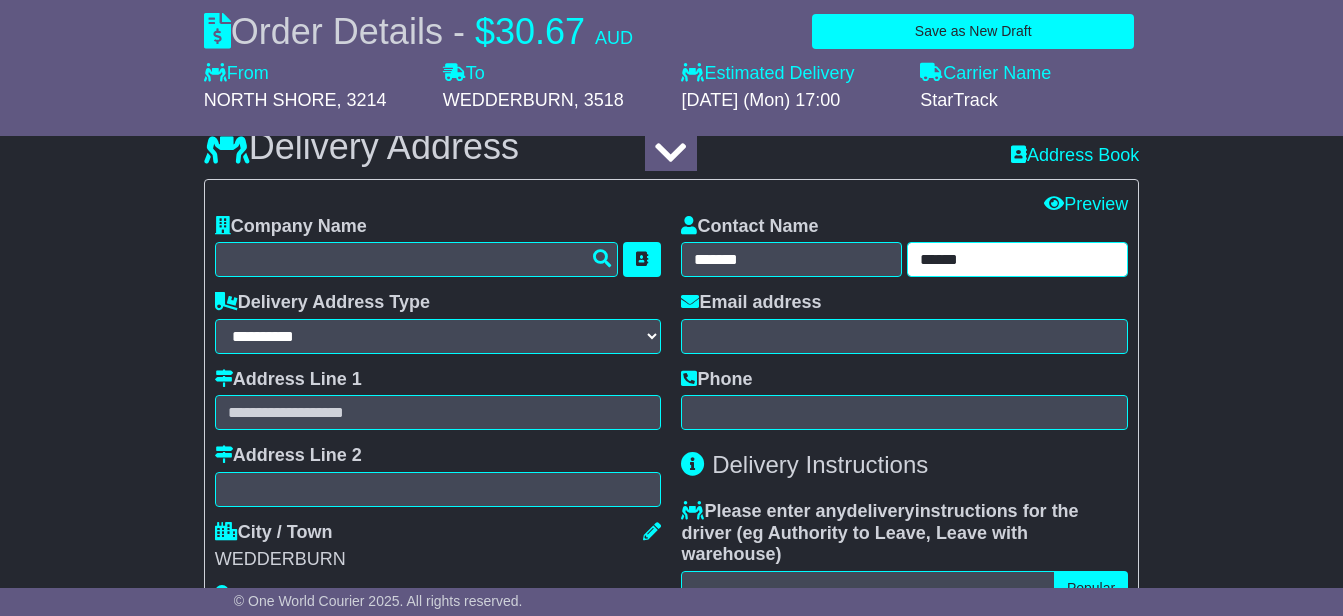 type on "******" 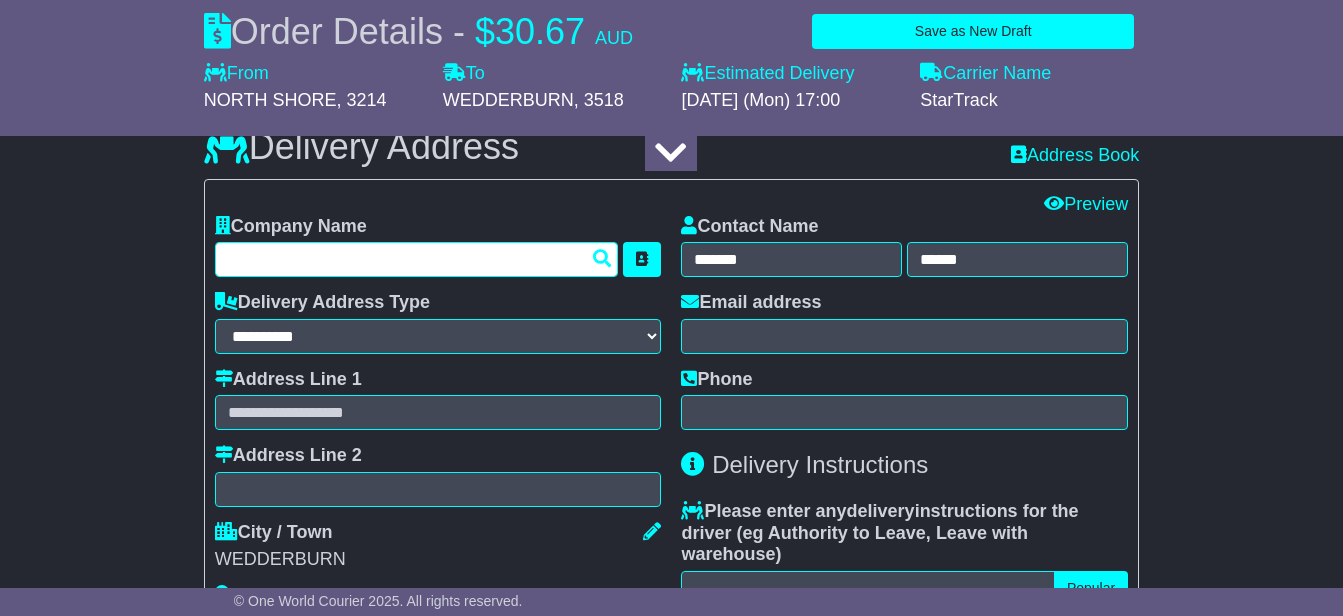 click at bounding box center (417, 259) 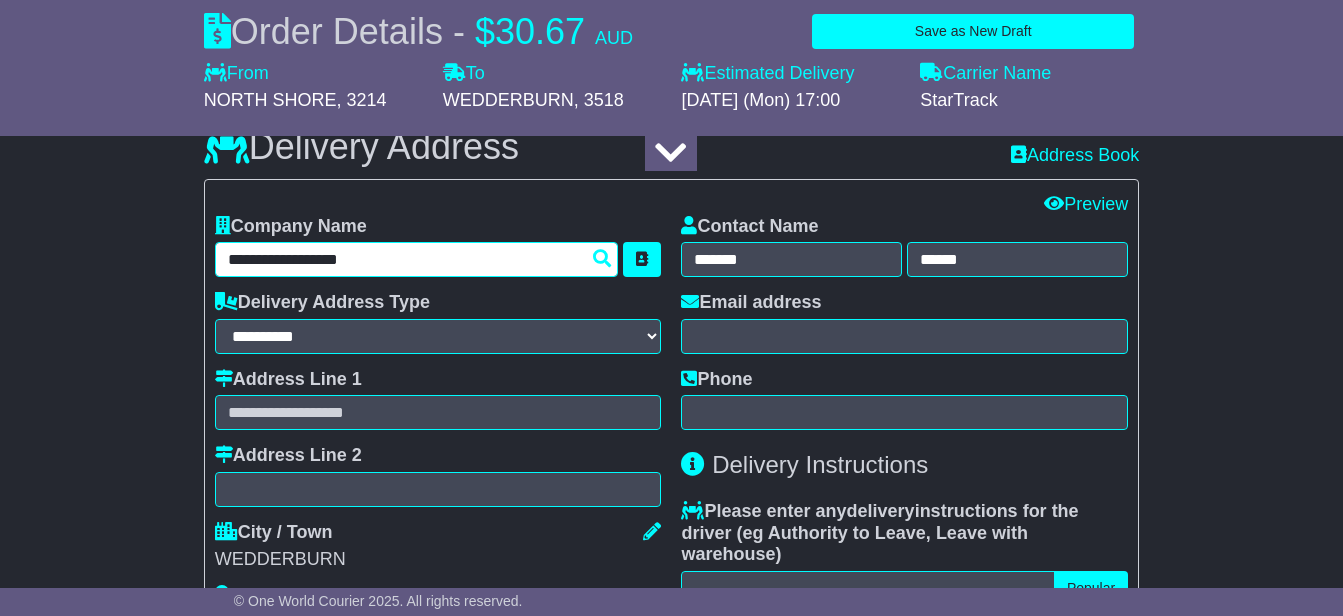type on "**********" 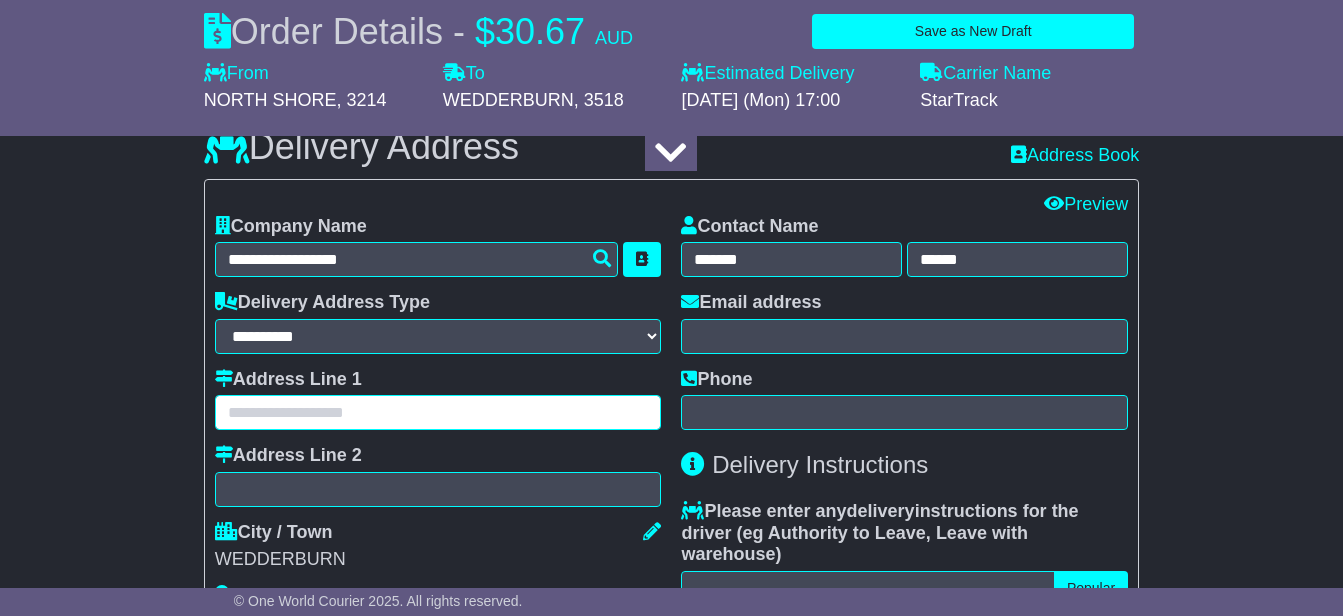 click at bounding box center (438, 412) 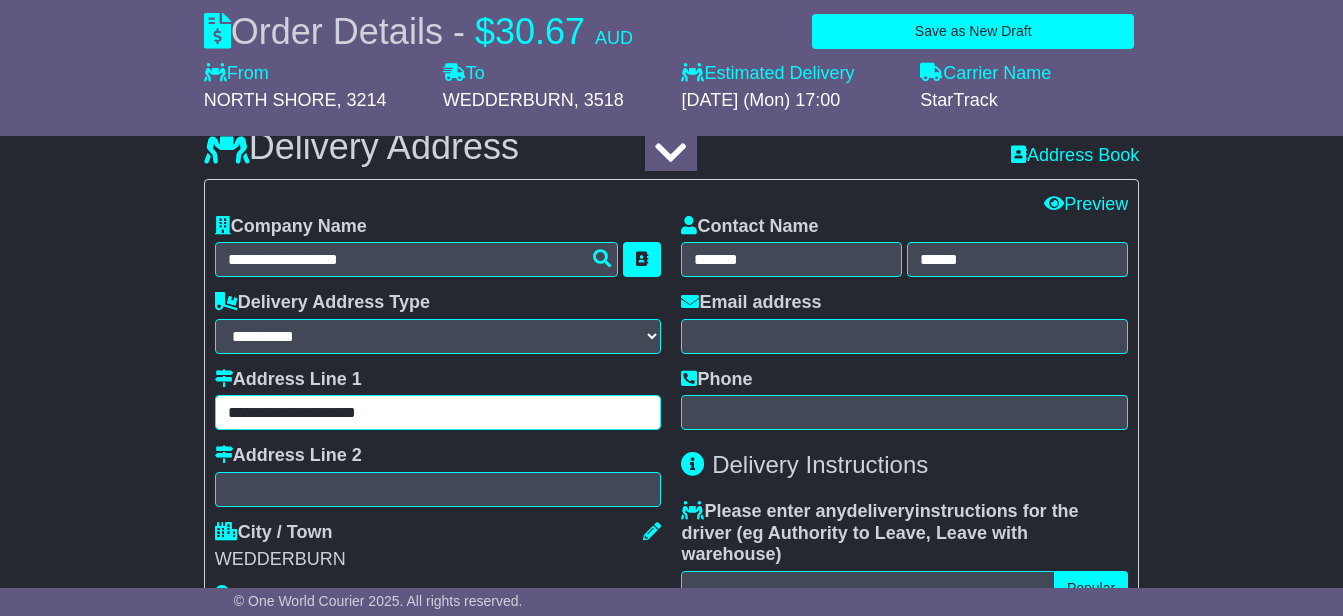 type on "**********" 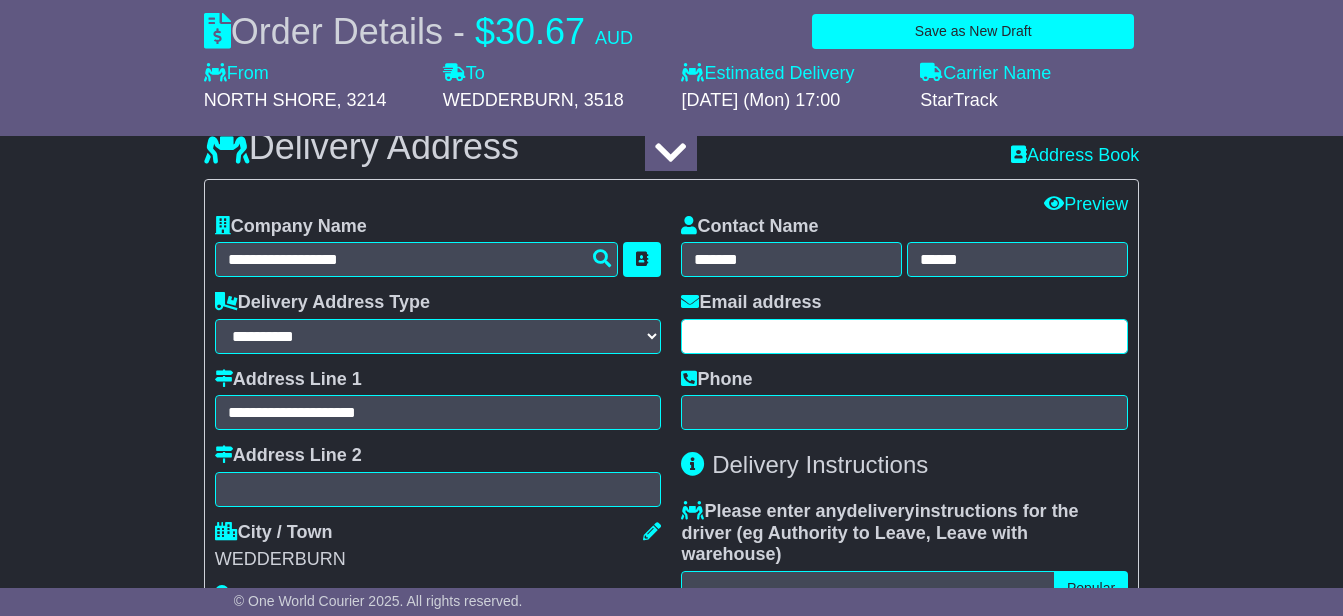 drag, startPoint x: 810, startPoint y: 365, endPoint x: 754, endPoint y: 361, distance: 56.142673 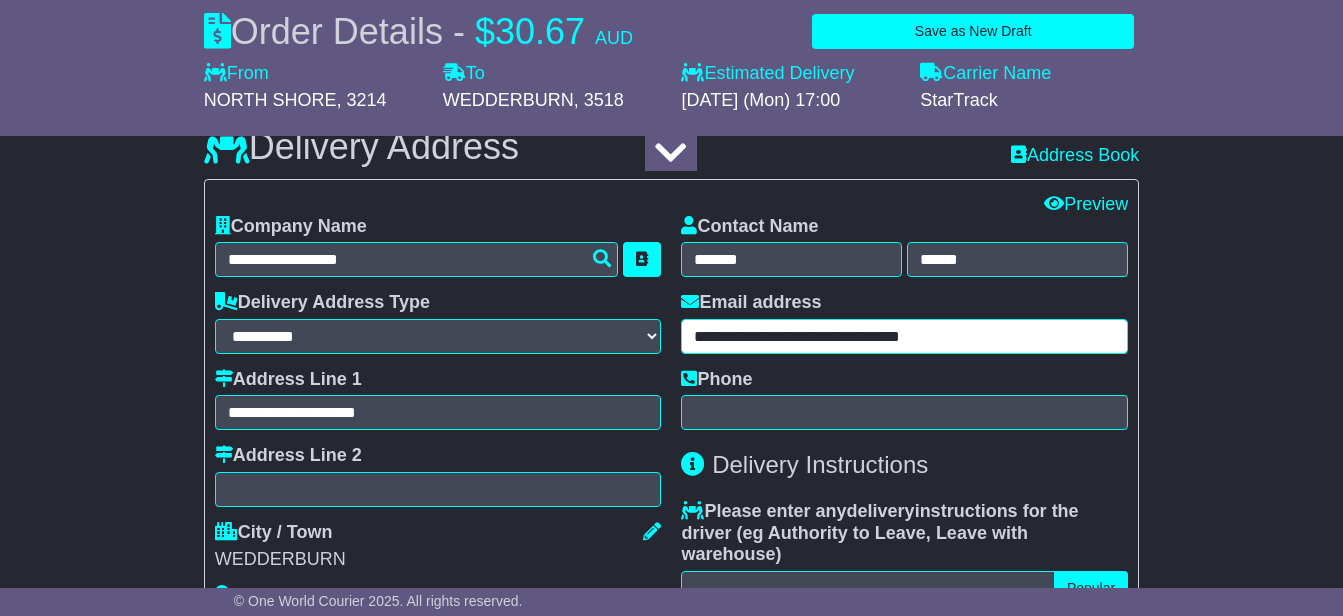 type on "**********" 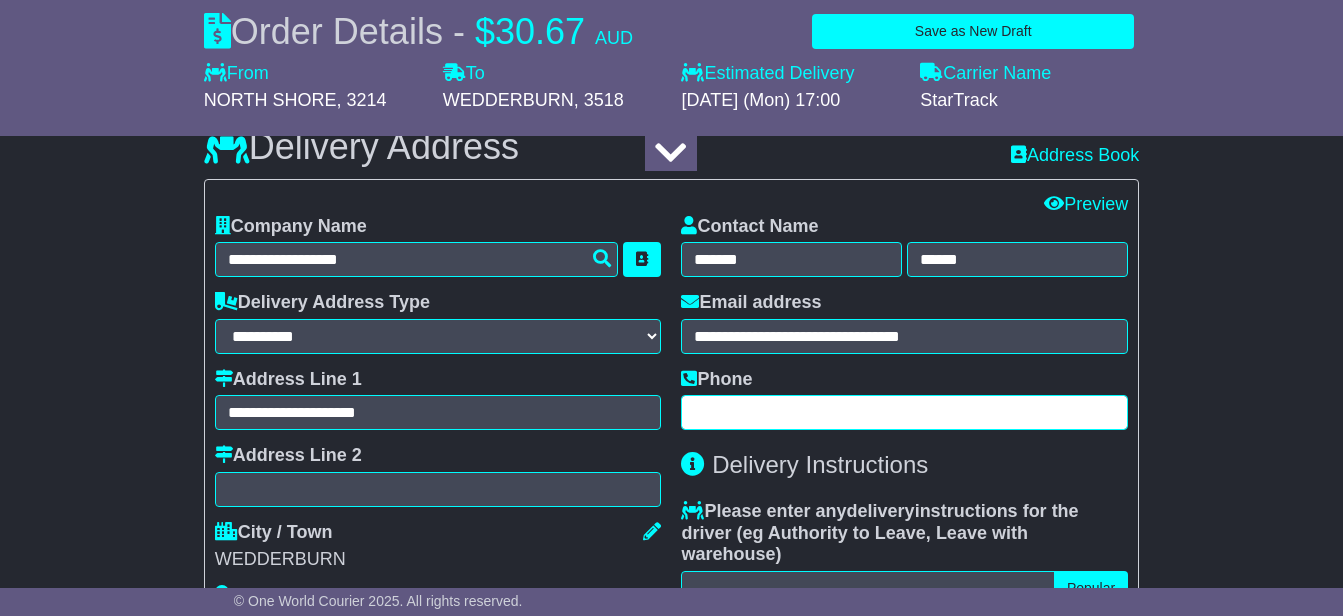 click at bounding box center [904, 412] 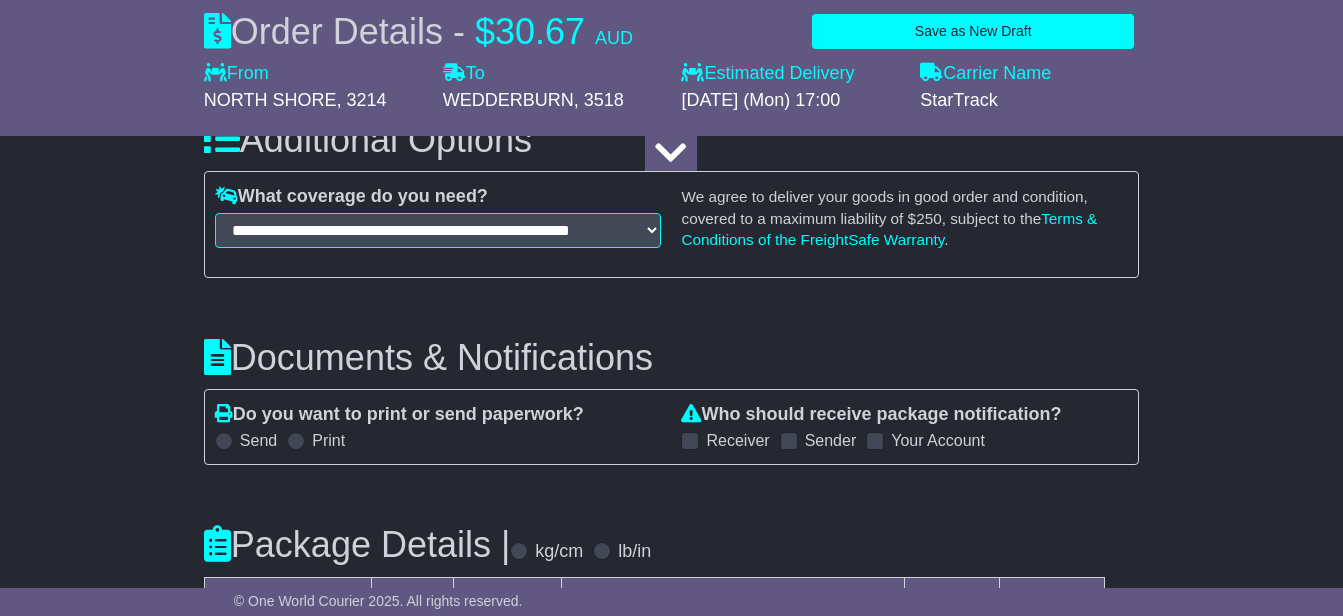 scroll, scrollTop: 1900, scrollLeft: 0, axis: vertical 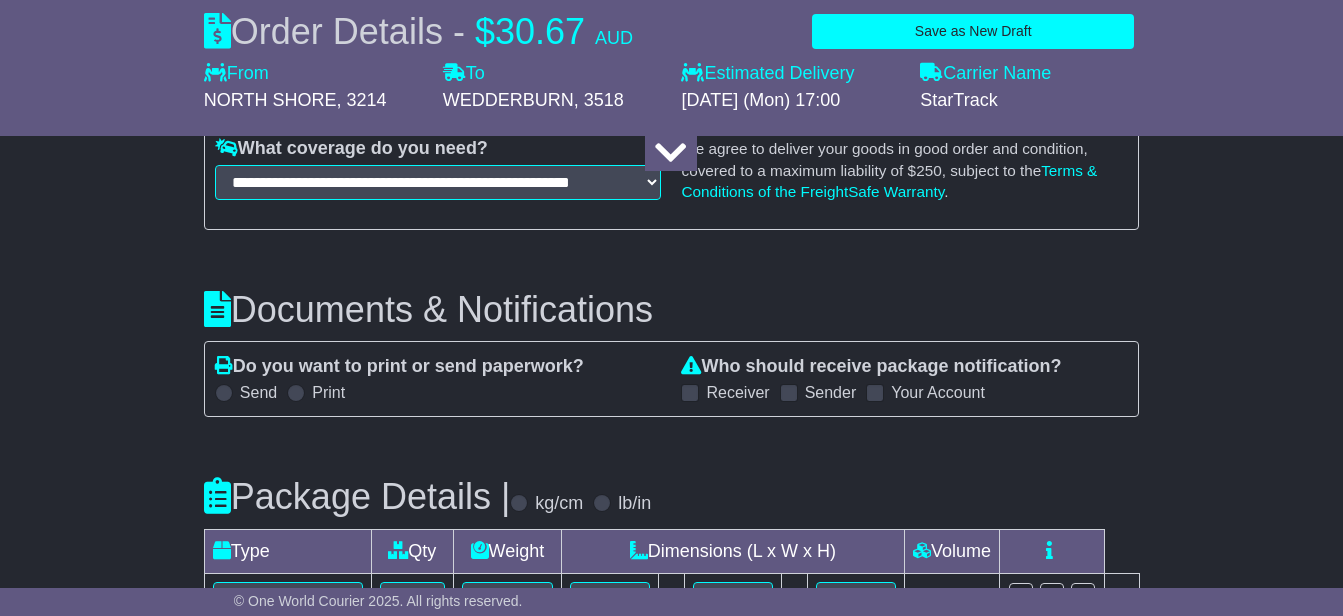 type on "**********" 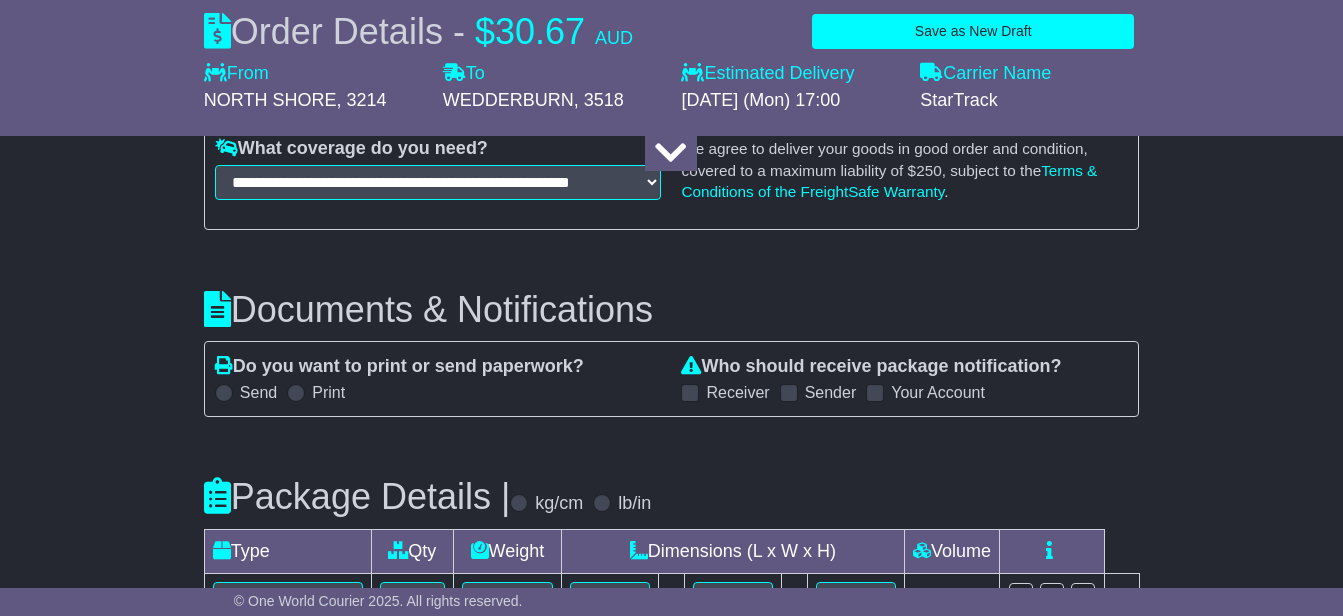 click at bounding box center (690, 393) 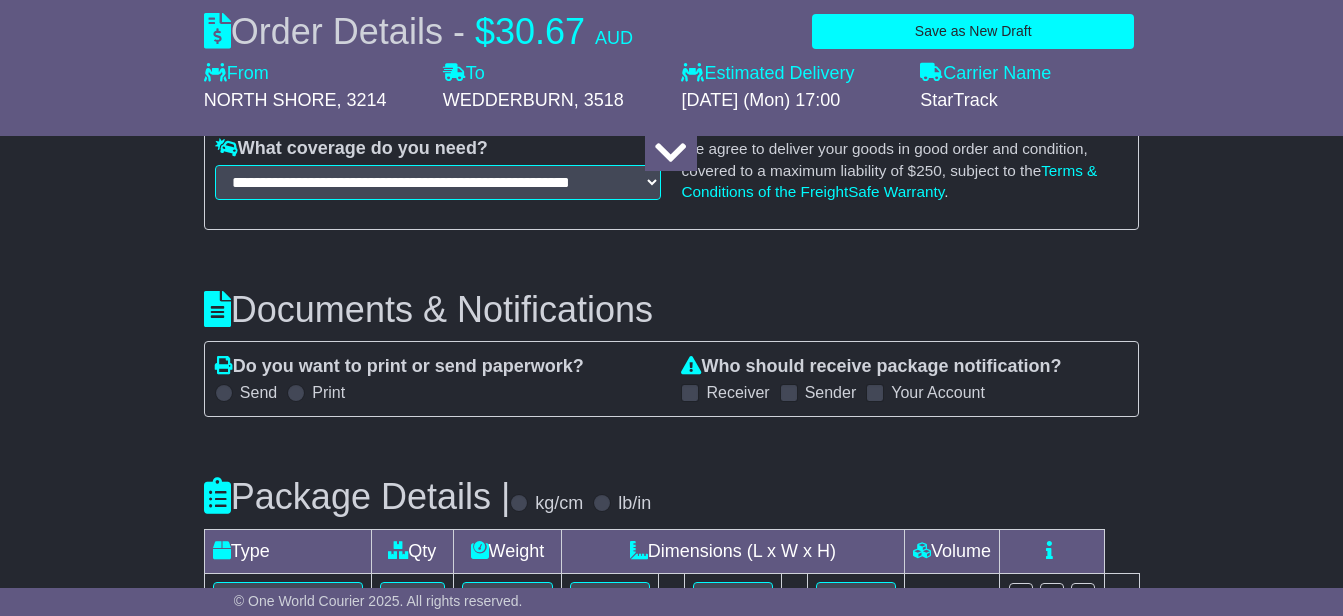 click at bounding box center (789, 393) 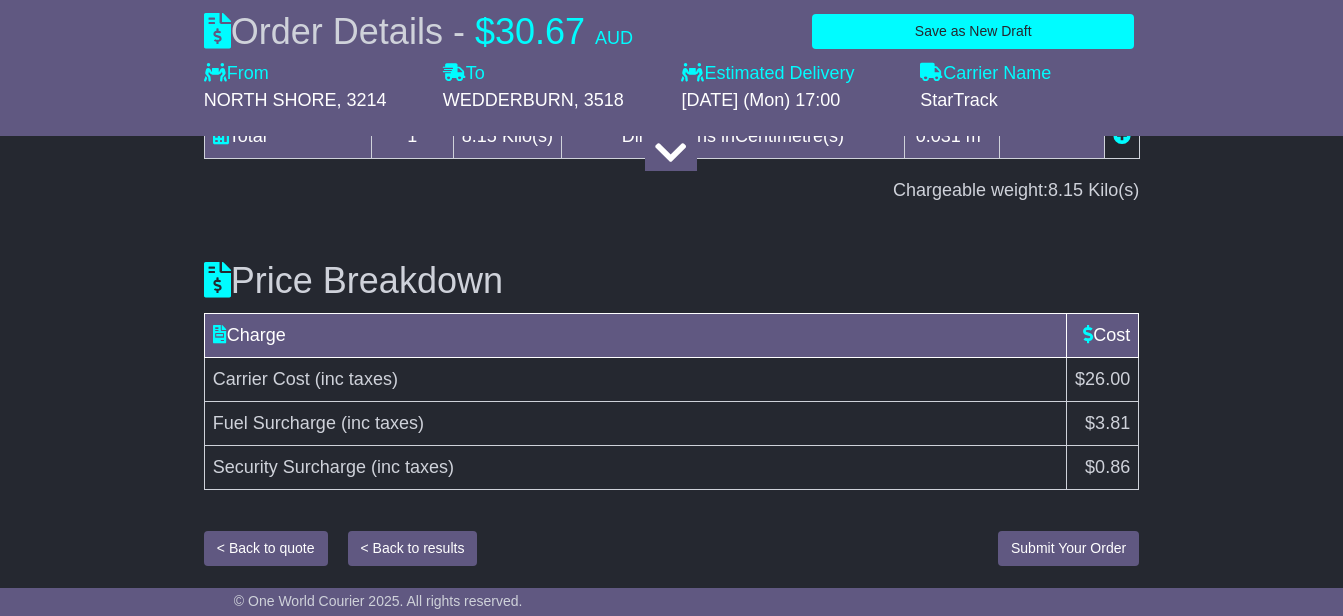 scroll, scrollTop: 2445, scrollLeft: 0, axis: vertical 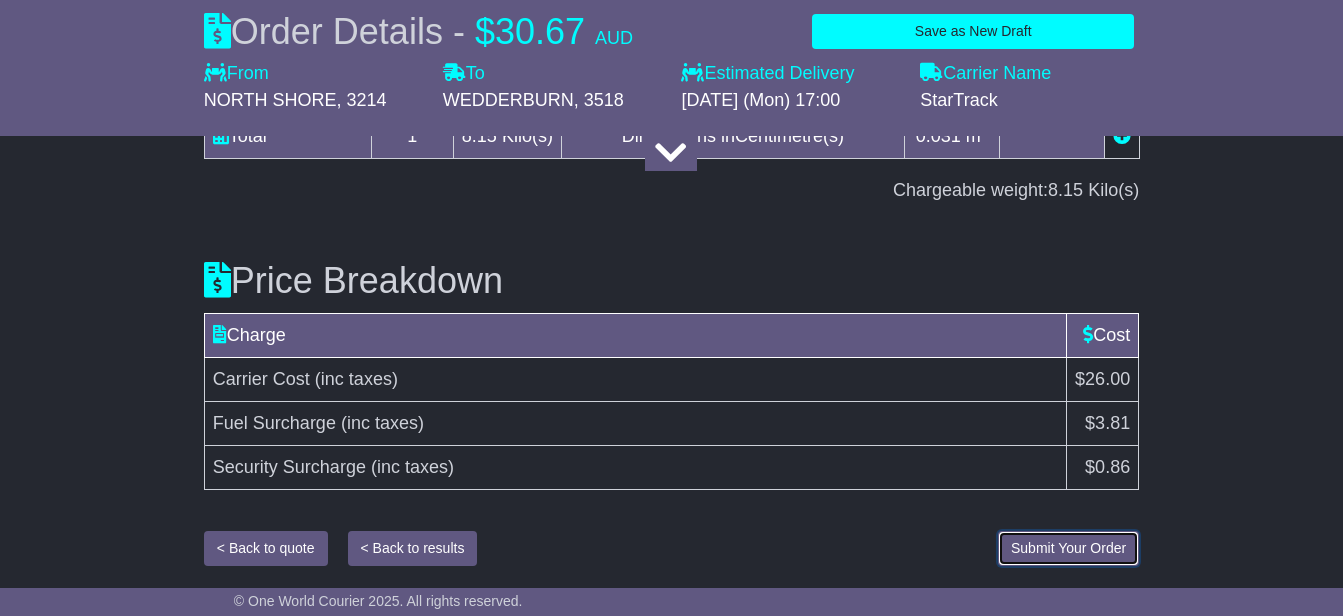 click on "Submit Your Order" at bounding box center (1068, 548) 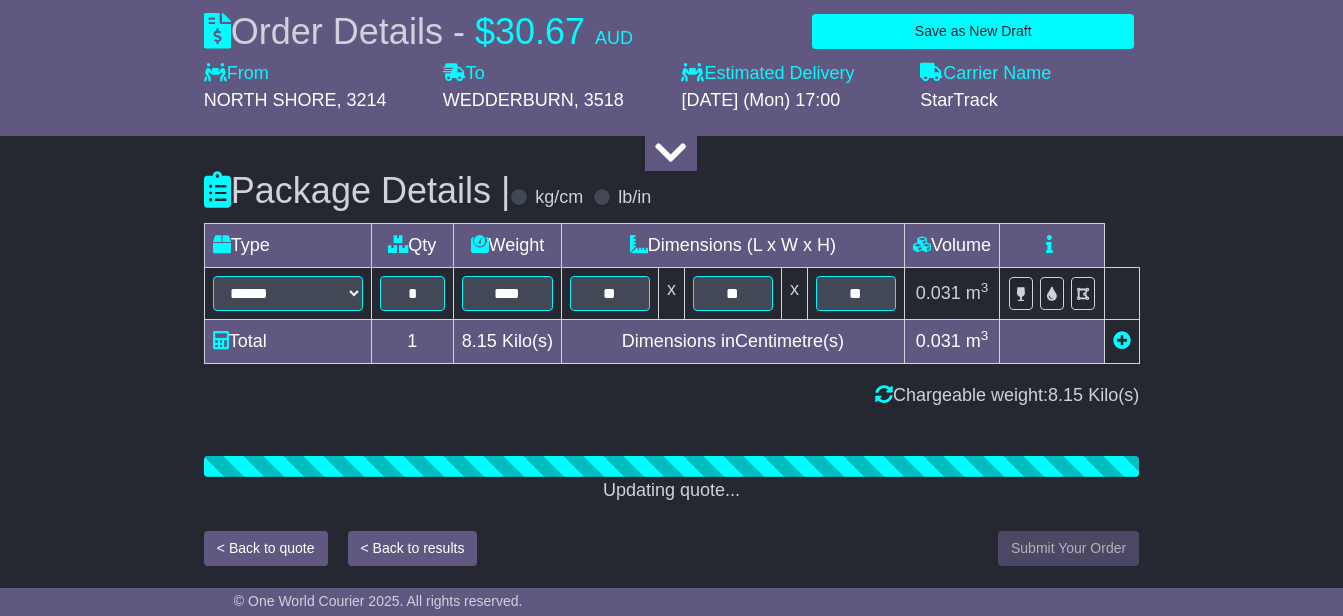 scroll, scrollTop: 2445, scrollLeft: 0, axis: vertical 